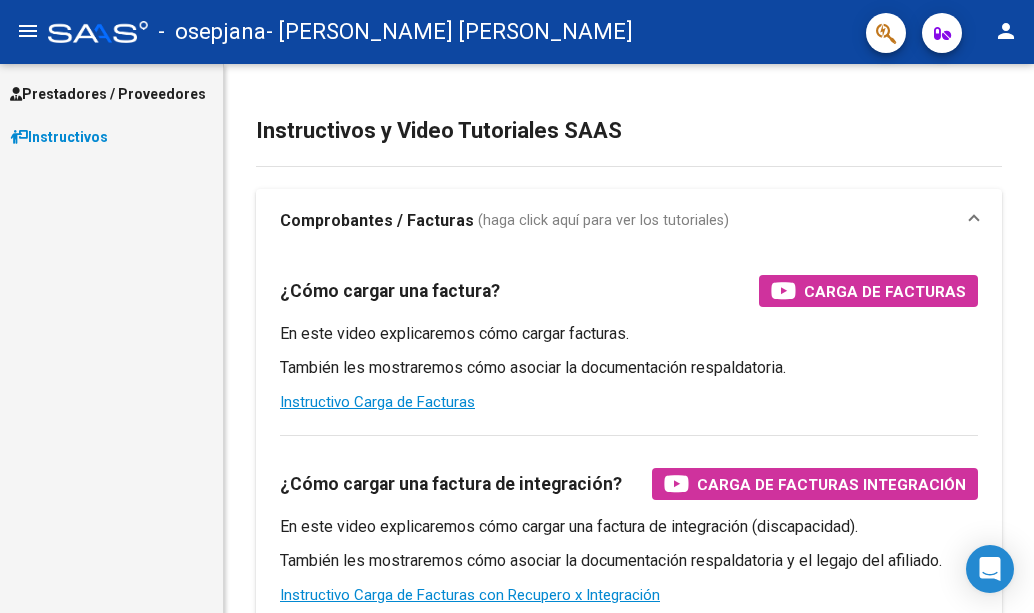scroll, scrollTop: 0, scrollLeft: 0, axis: both 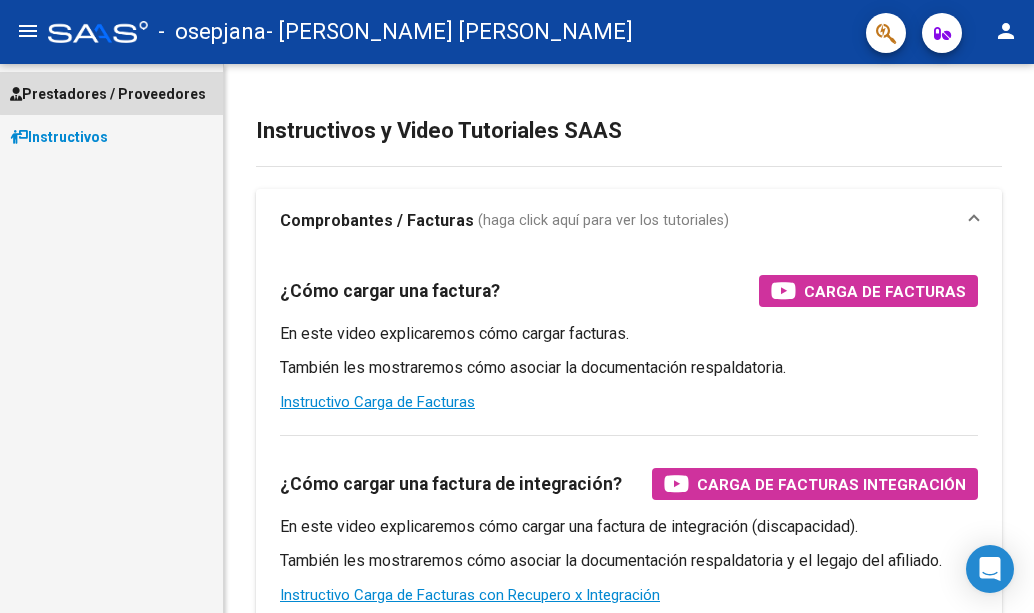 click on "Prestadores / Proveedores" at bounding box center [108, 94] 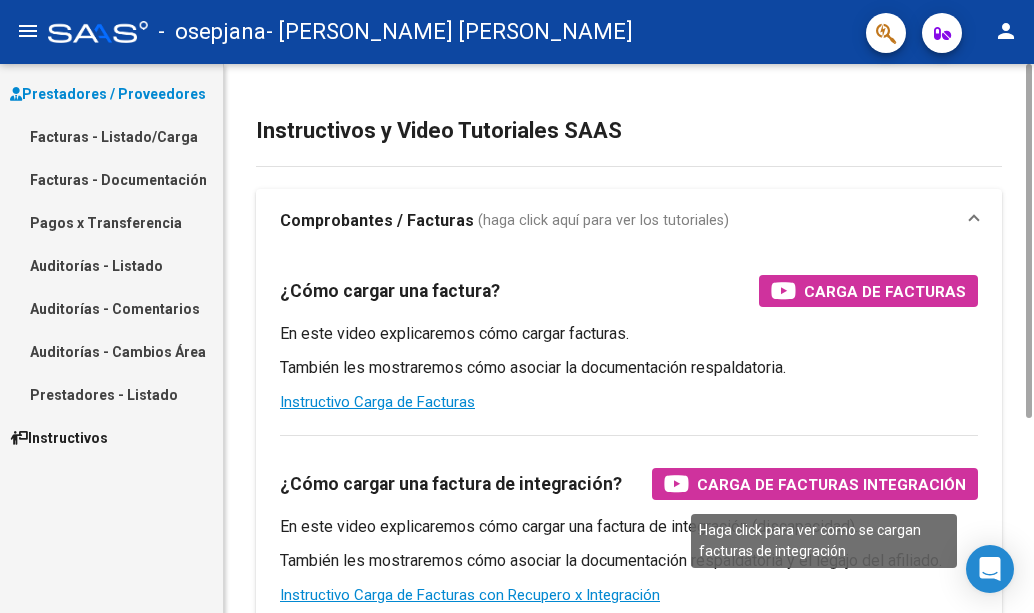 scroll, scrollTop: 298, scrollLeft: 0, axis: vertical 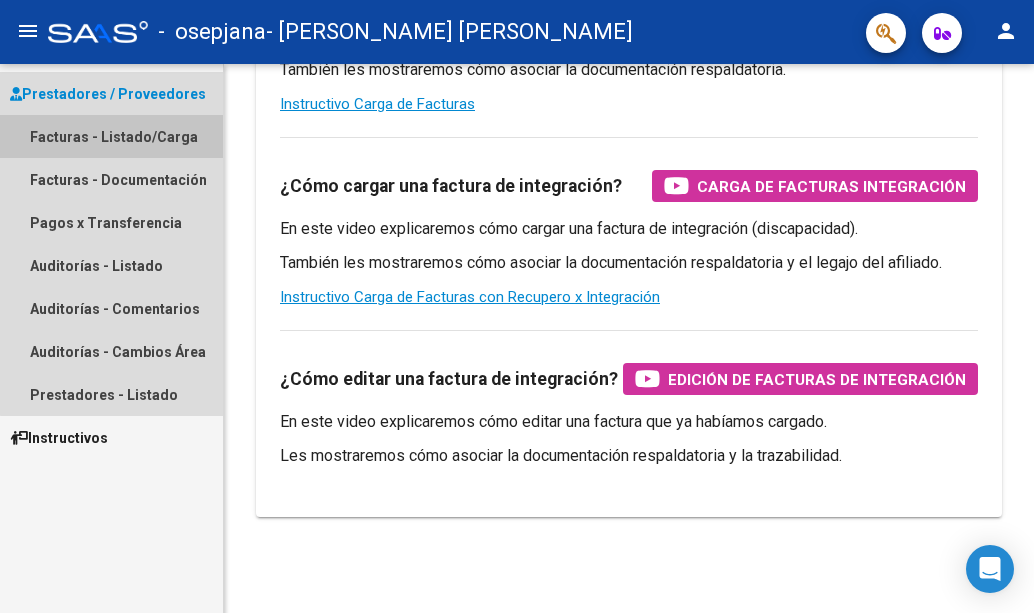 click on "Facturas - Listado/Carga" at bounding box center [111, 136] 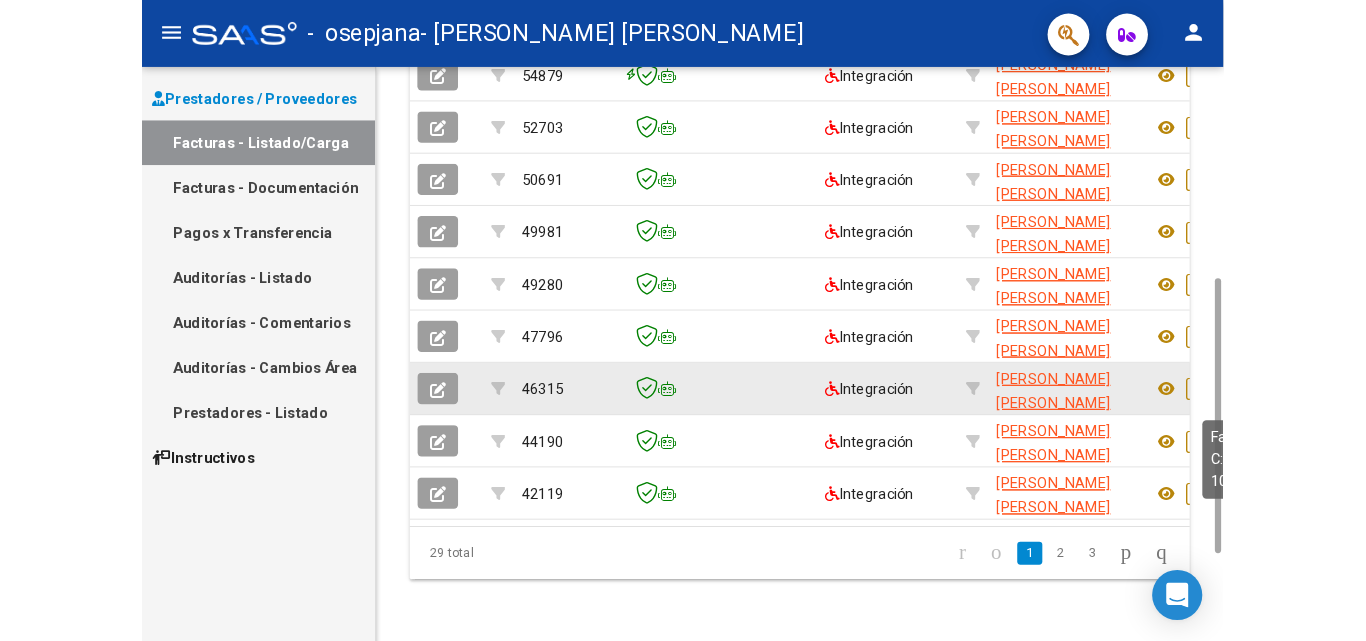 scroll, scrollTop: 688, scrollLeft: 0, axis: vertical 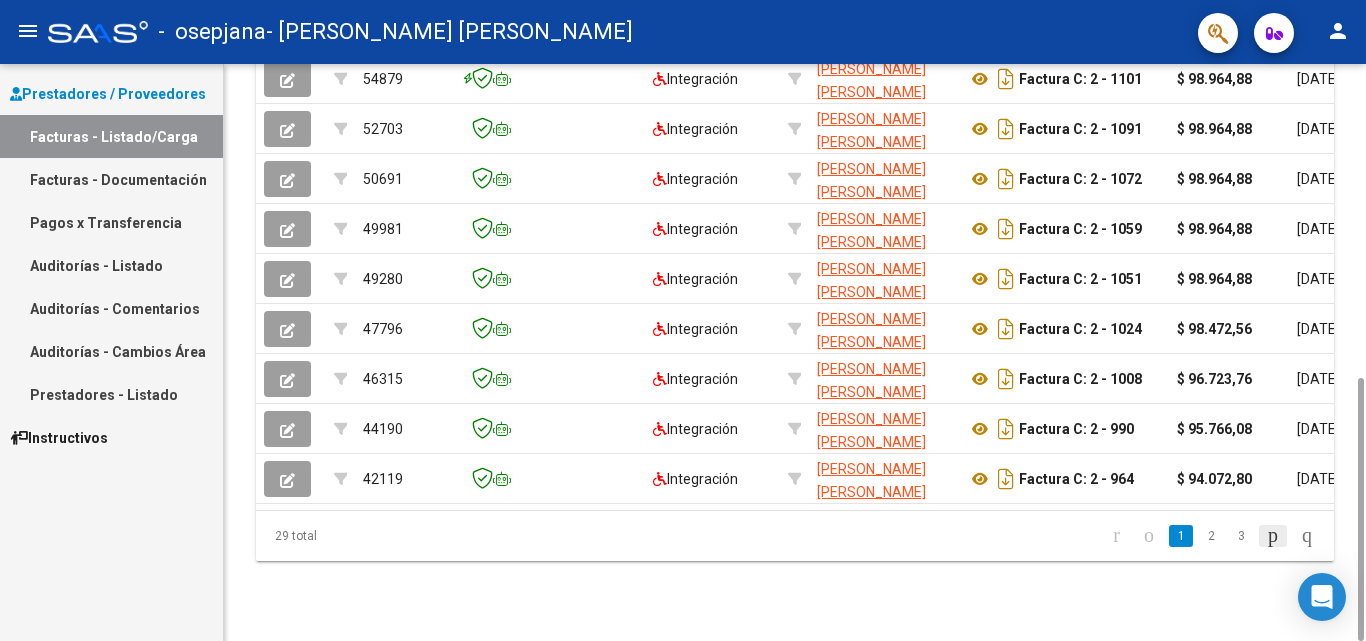click 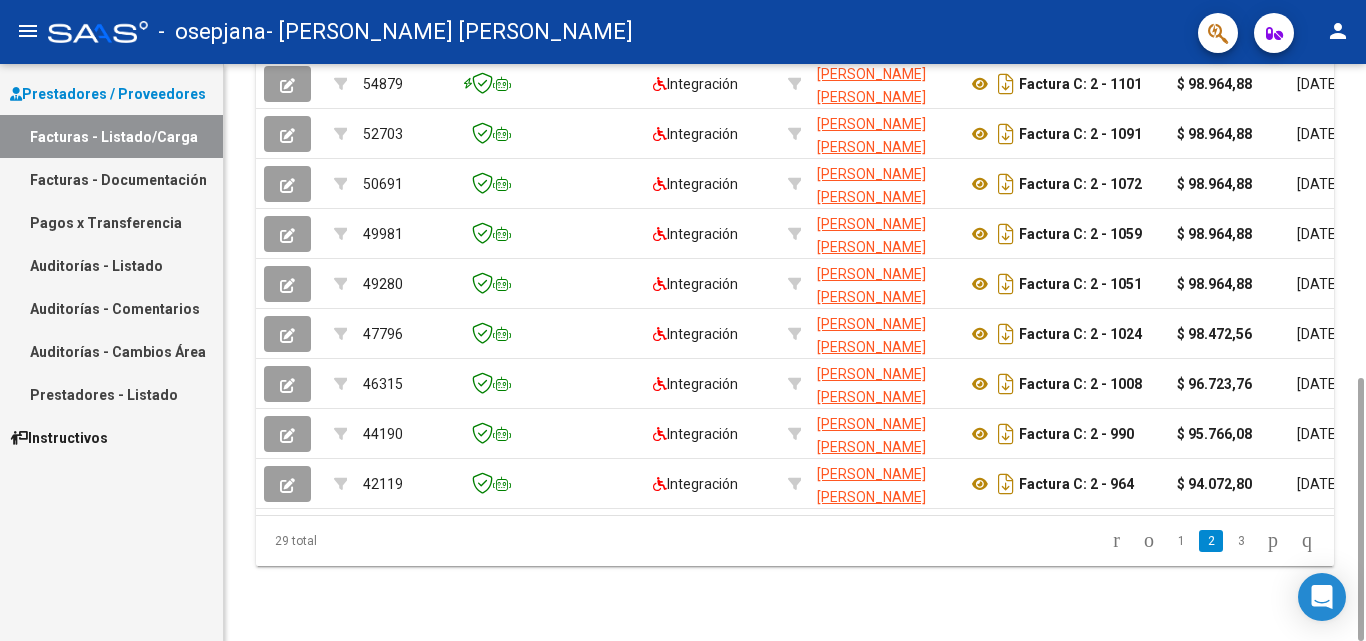 click on "29 total   1   2   3" 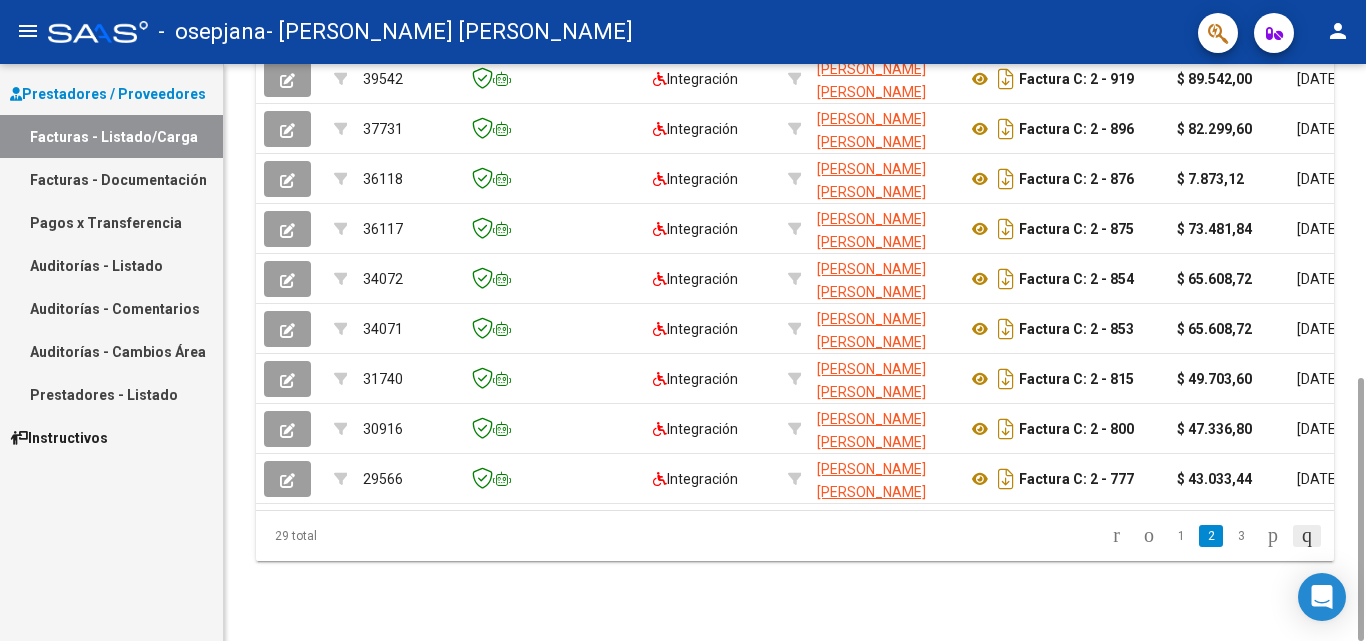 click 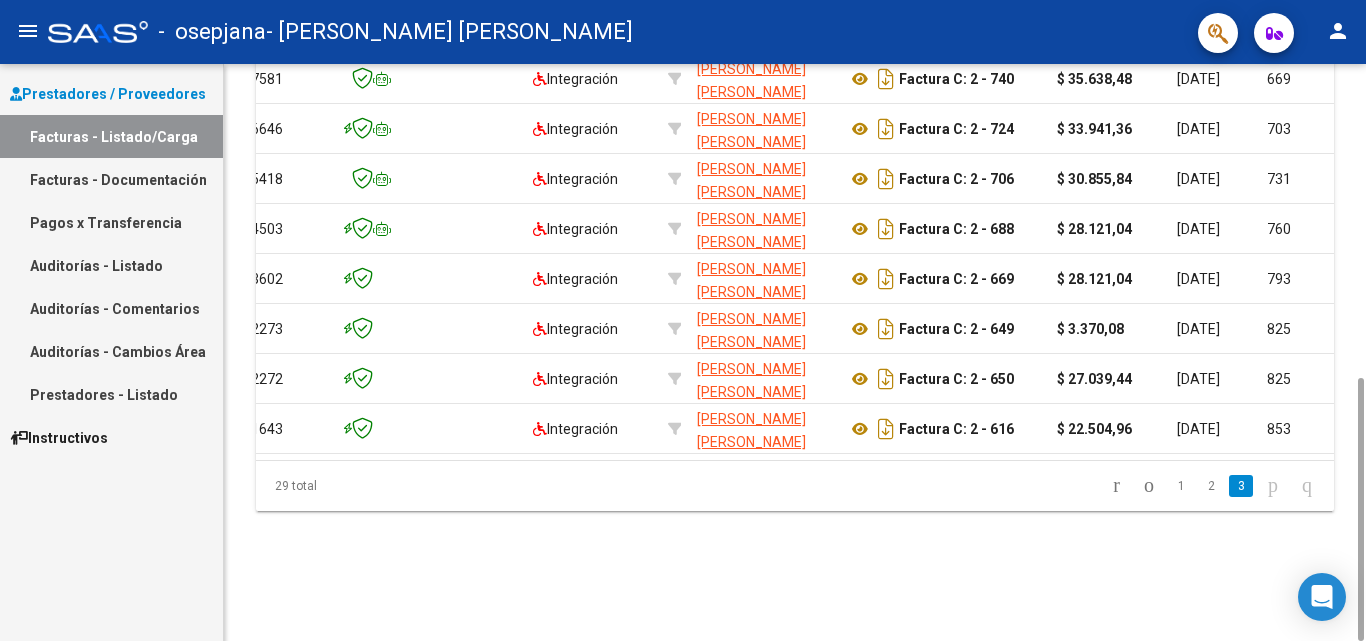 scroll, scrollTop: 0, scrollLeft: 160, axis: horizontal 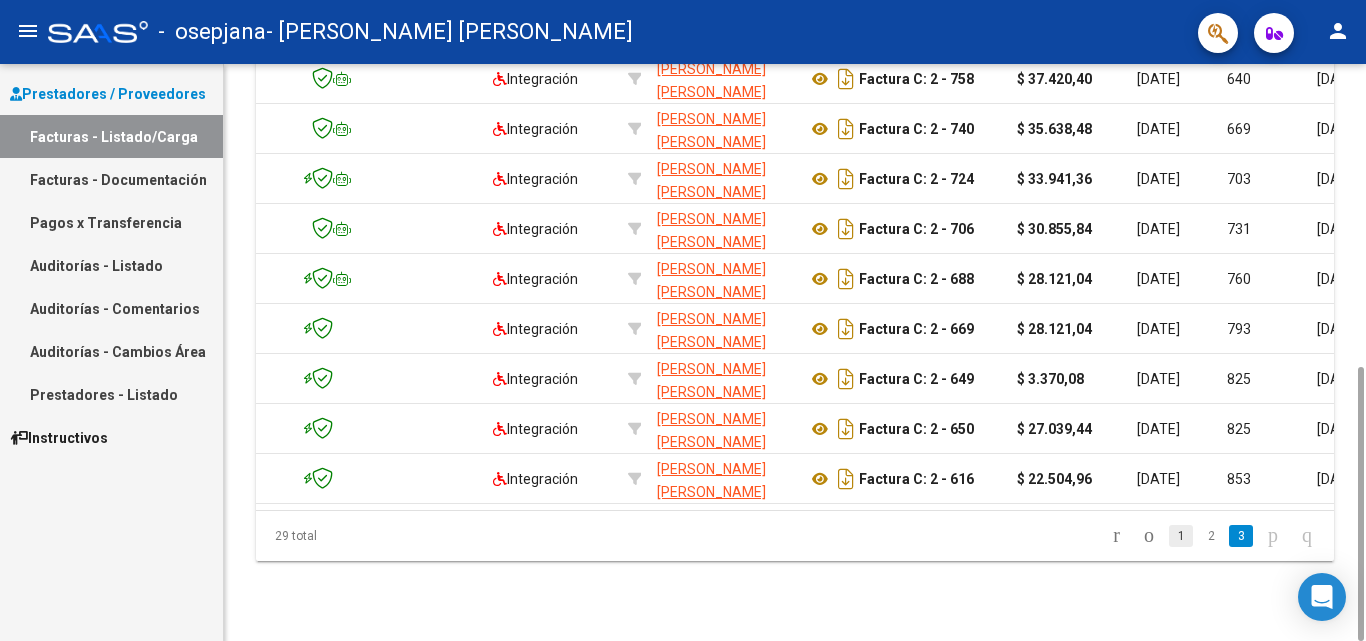 click on "1" 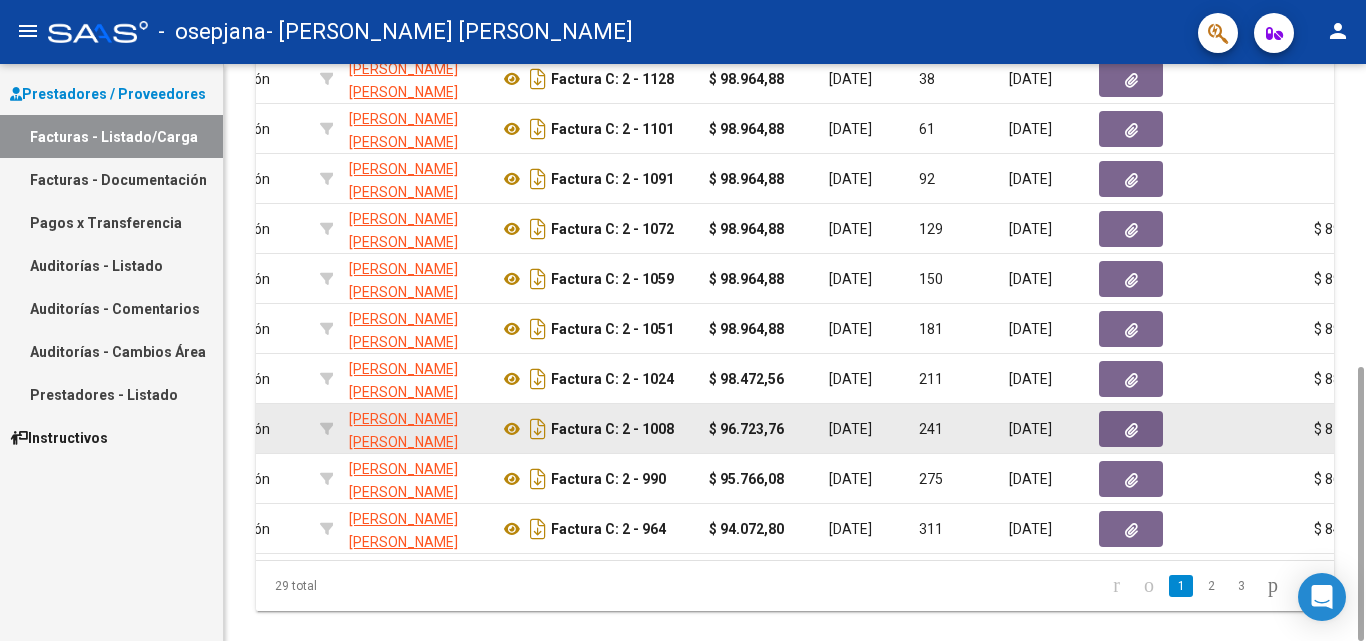 scroll, scrollTop: 0, scrollLeft: 480, axis: horizontal 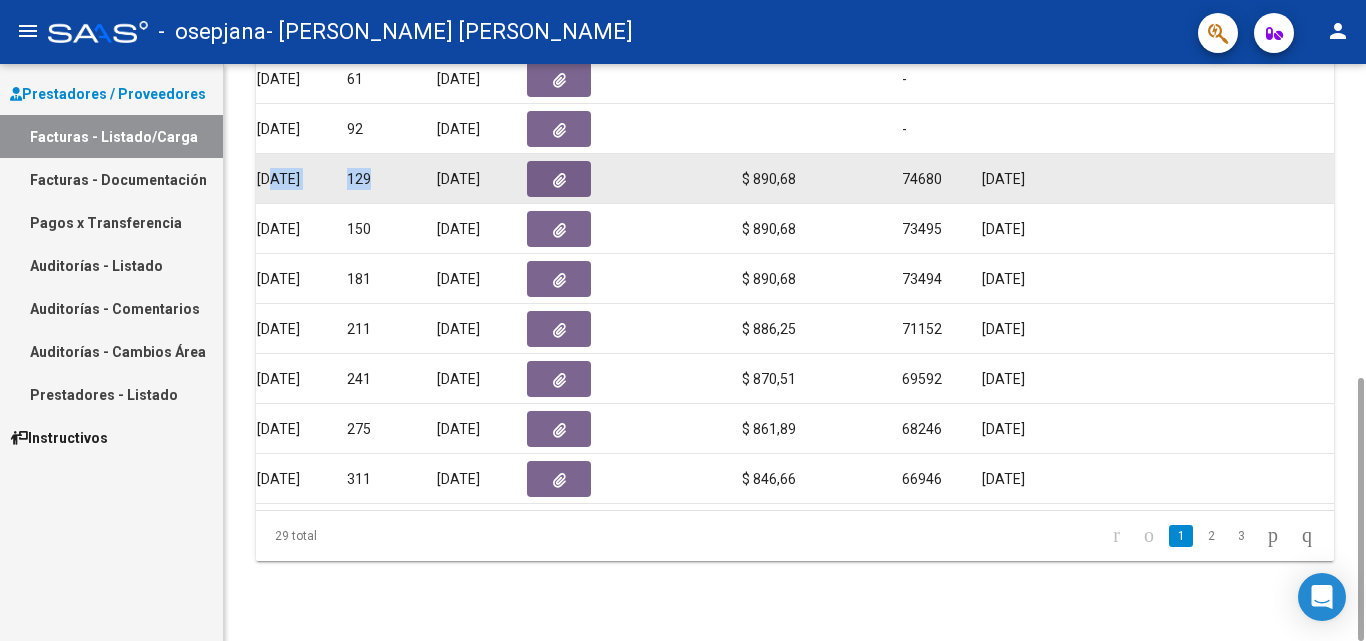 drag, startPoint x: 273, startPoint y: 176, endPoint x: 418, endPoint y: 169, distance: 145.16887 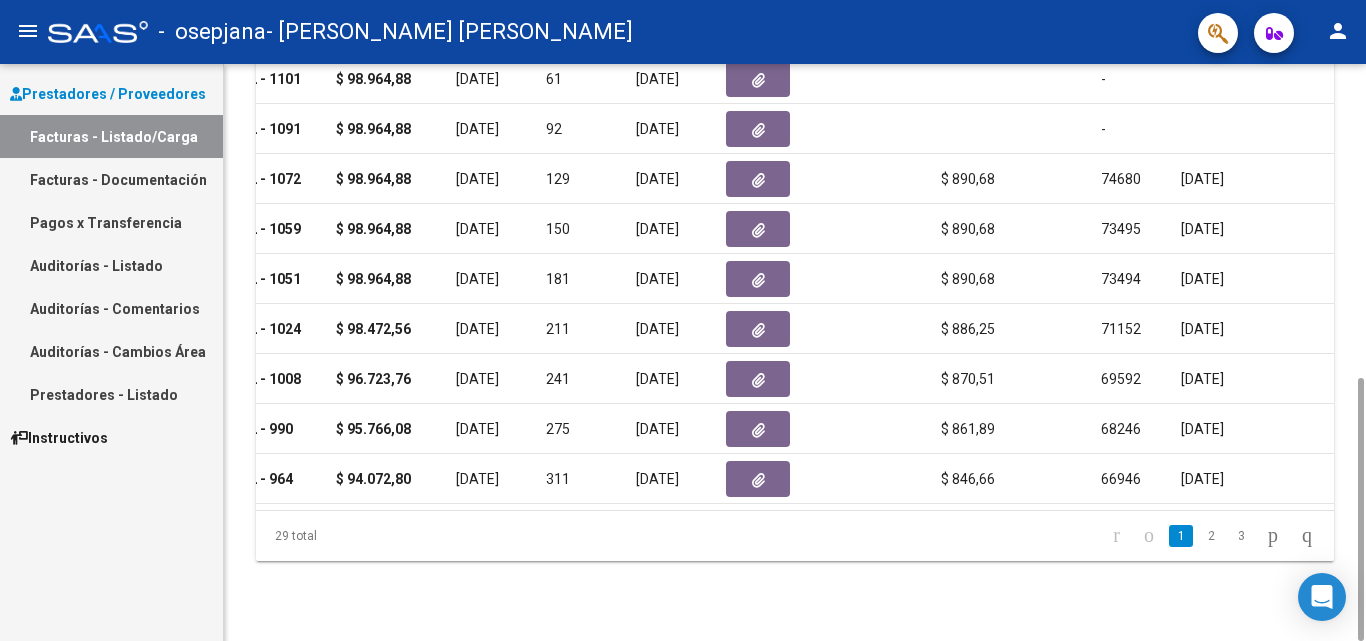 scroll, scrollTop: 0, scrollLeft: 840, axis: horizontal 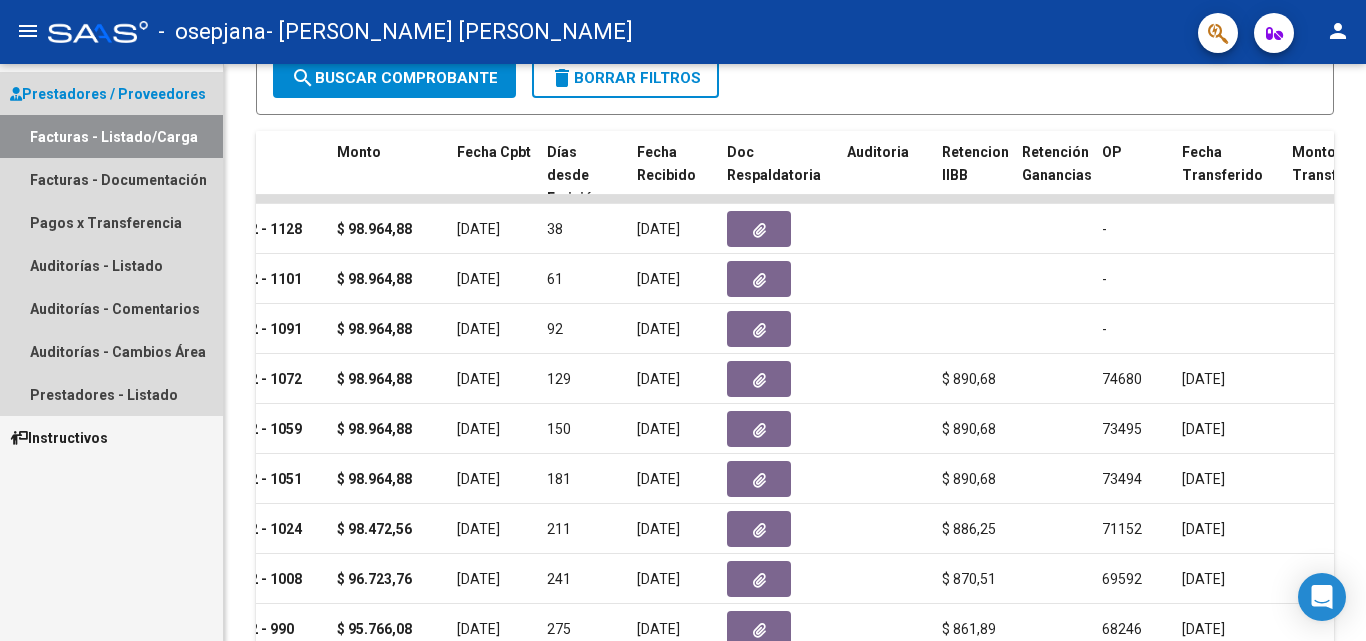 click on "Facturas - Listado/Carga" at bounding box center [111, 136] 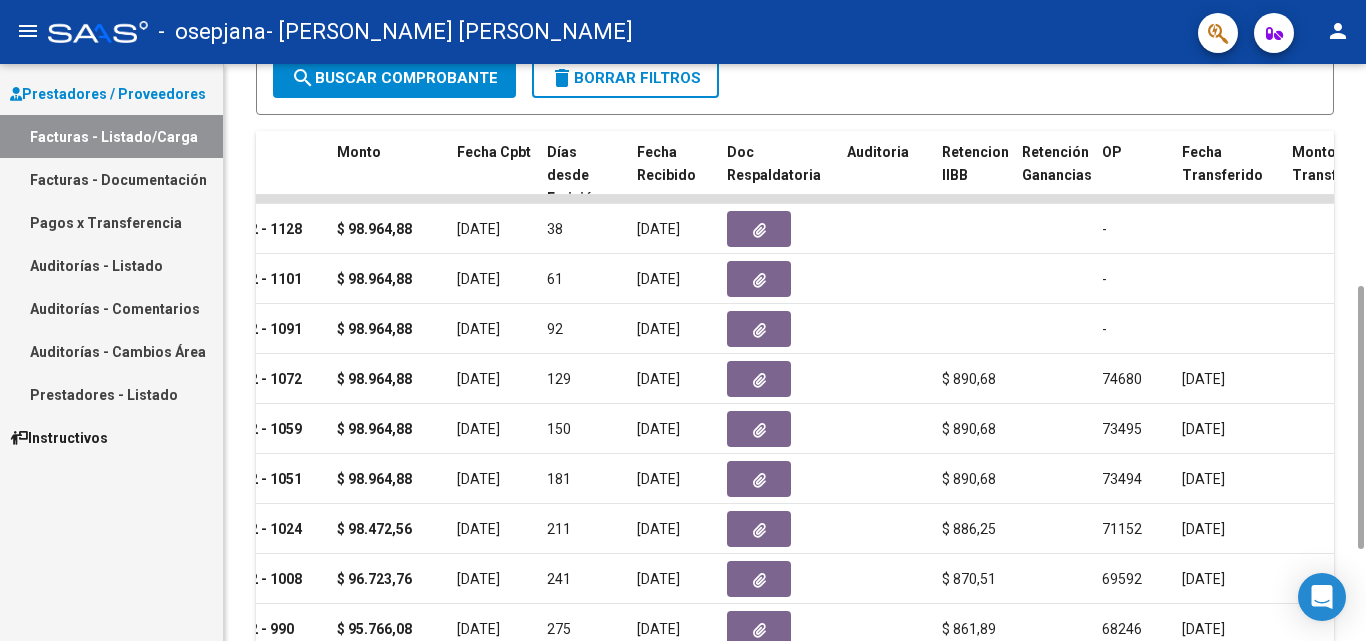 scroll, scrollTop: 0, scrollLeft: 0, axis: both 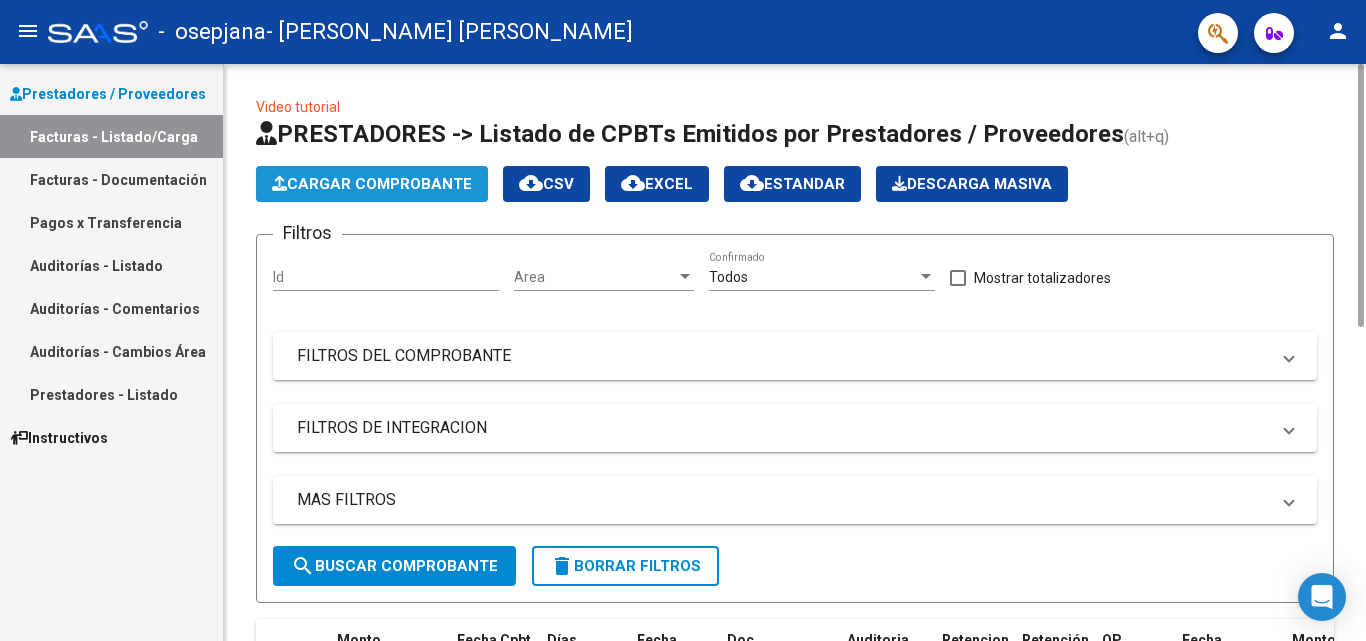 click on "Cargar Comprobante" 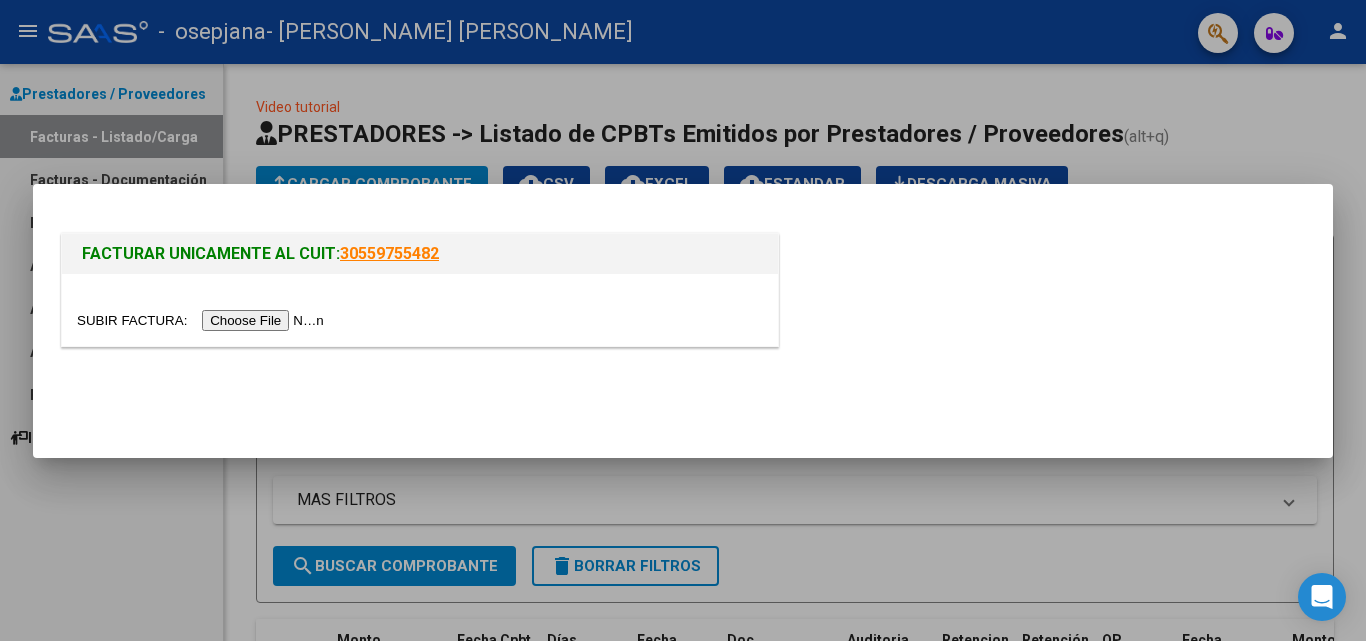 click at bounding box center (203, 320) 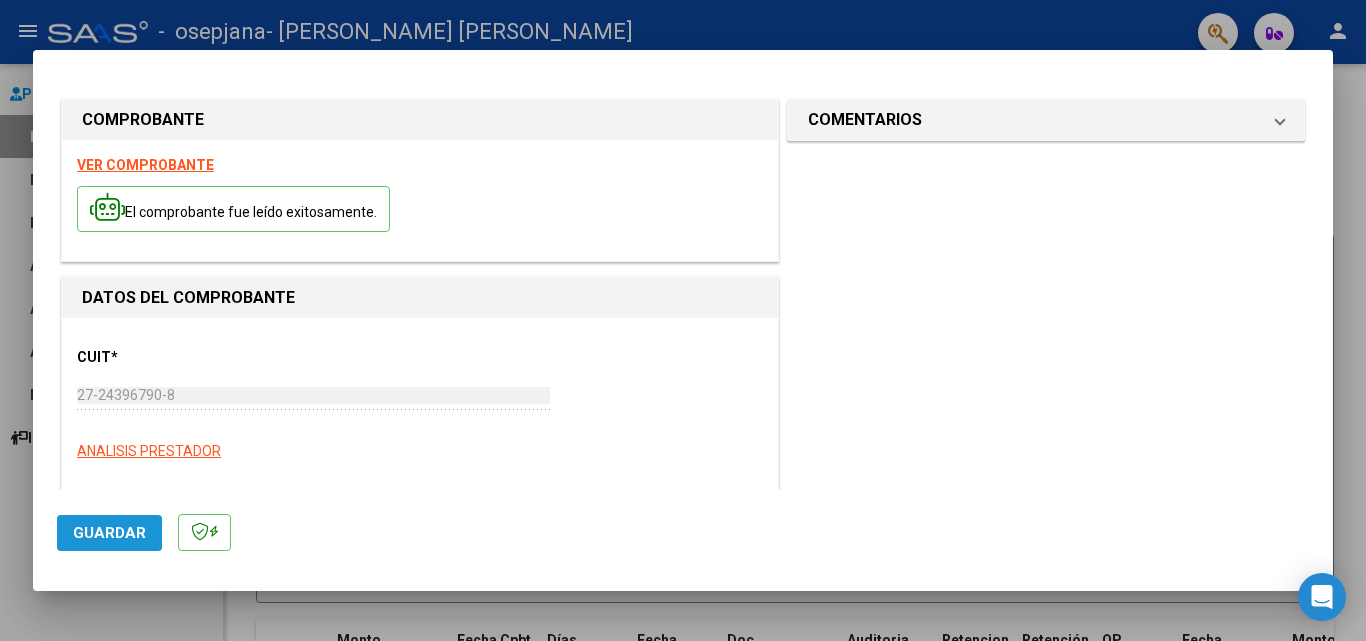 click on "Guardar" 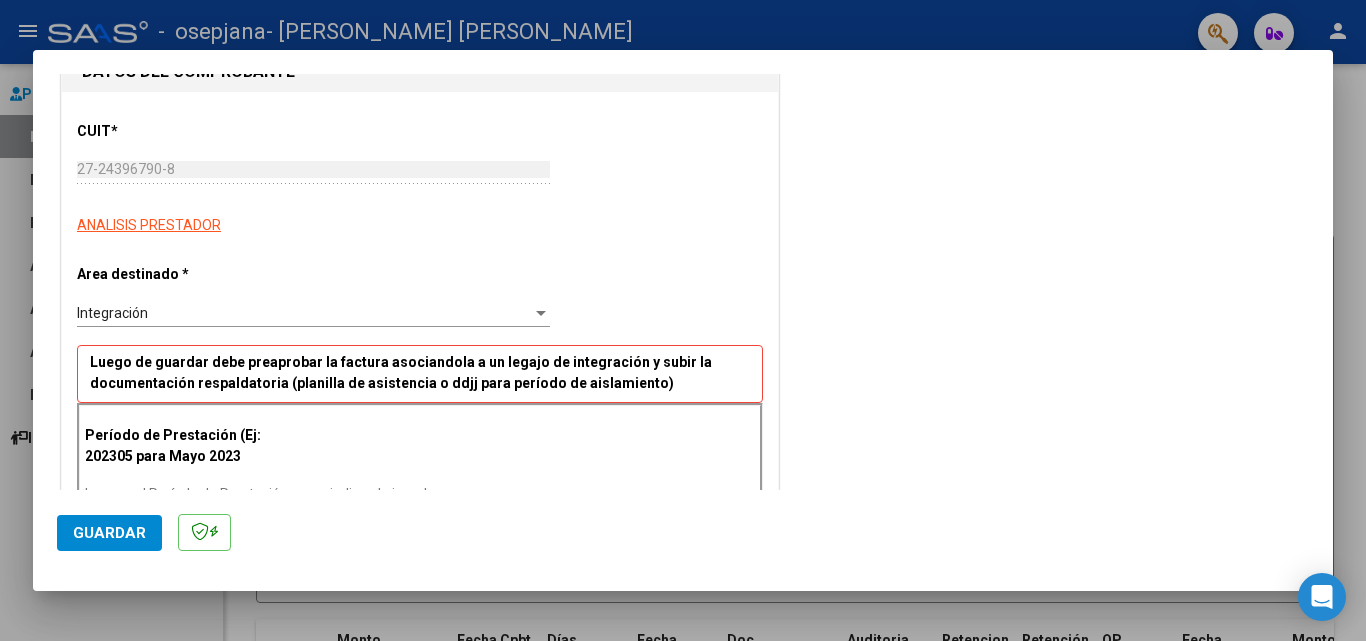 scroll, scrollTop: 300, scrollLeft: 0, axis: vertical 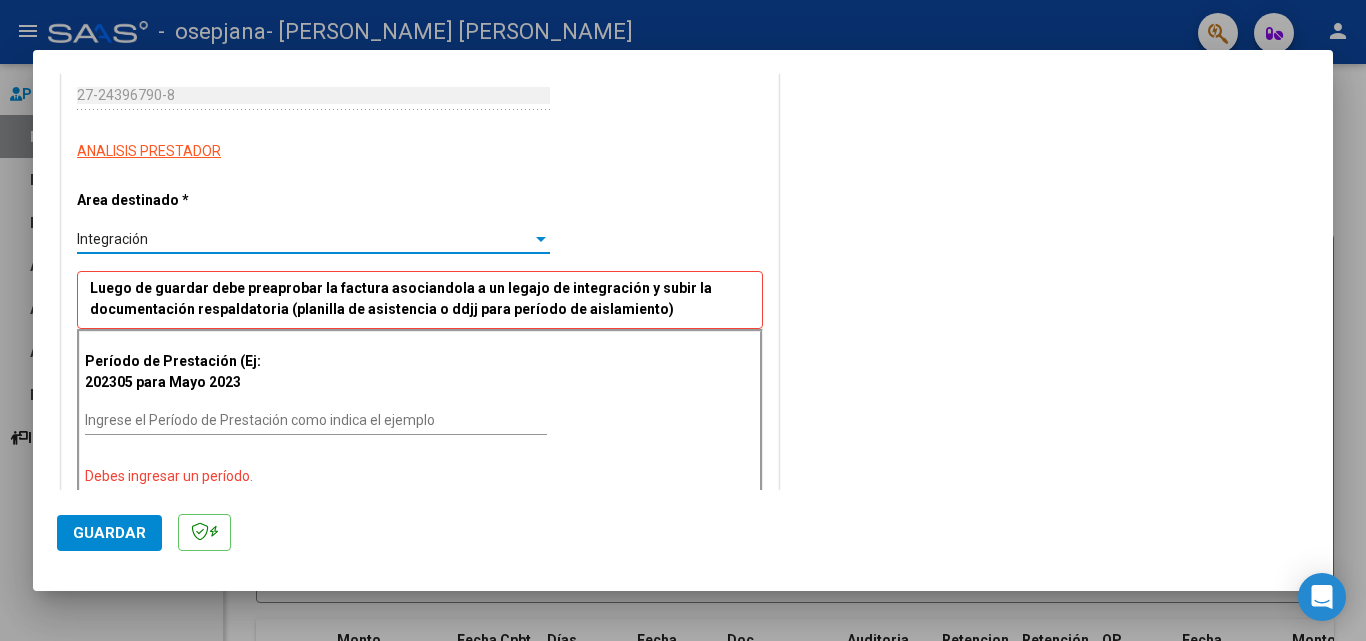 click at bounding box center [541, 239] 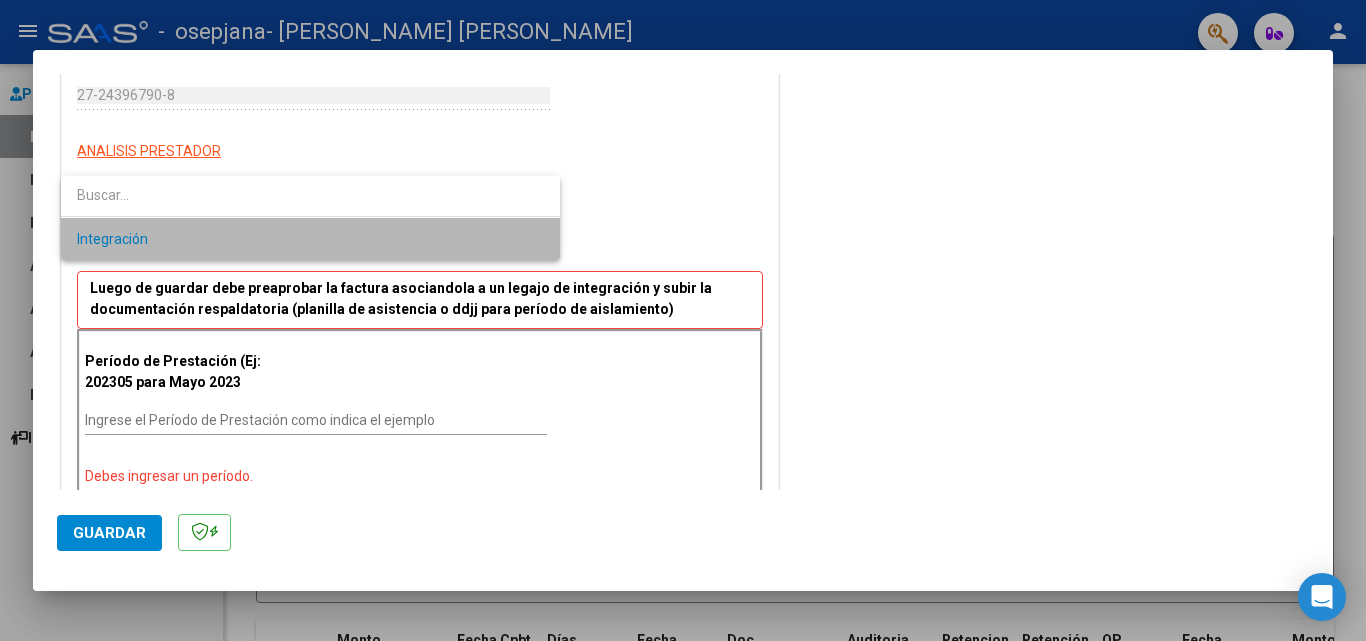 click on "Integración" at bounding box center (310, 239) 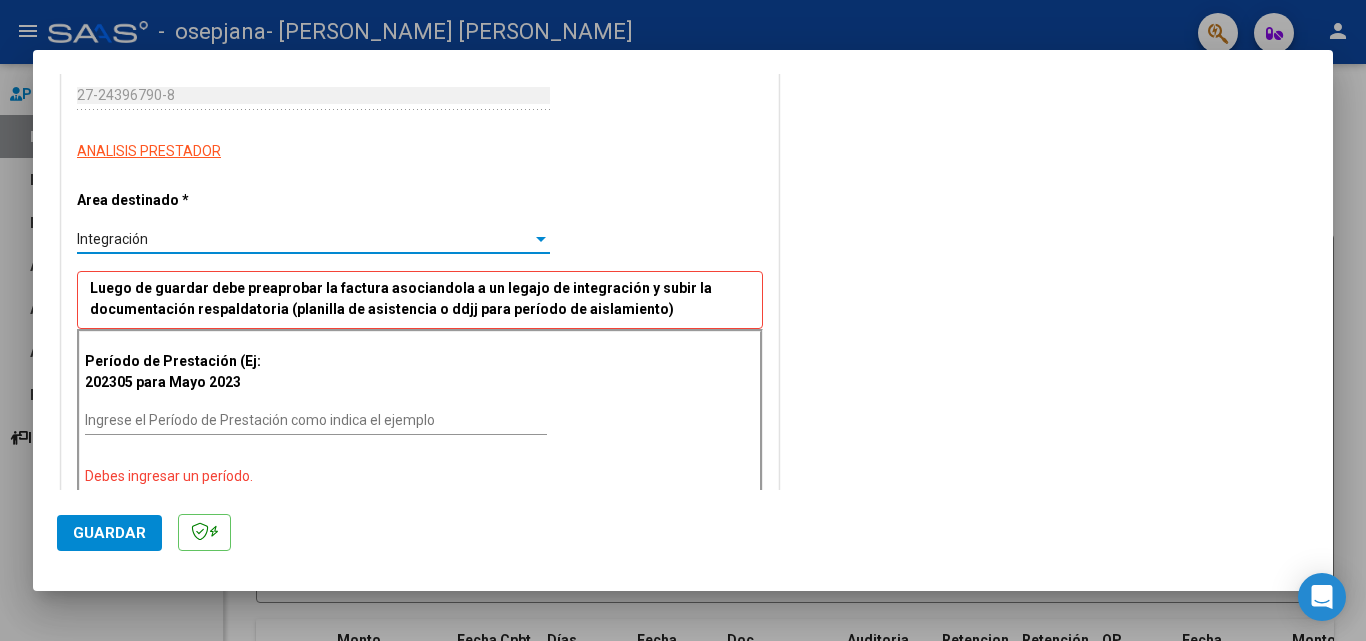 click on "Ingrese el Período de Prestación como indica el ejemplo" at bounding box center (316, 420) 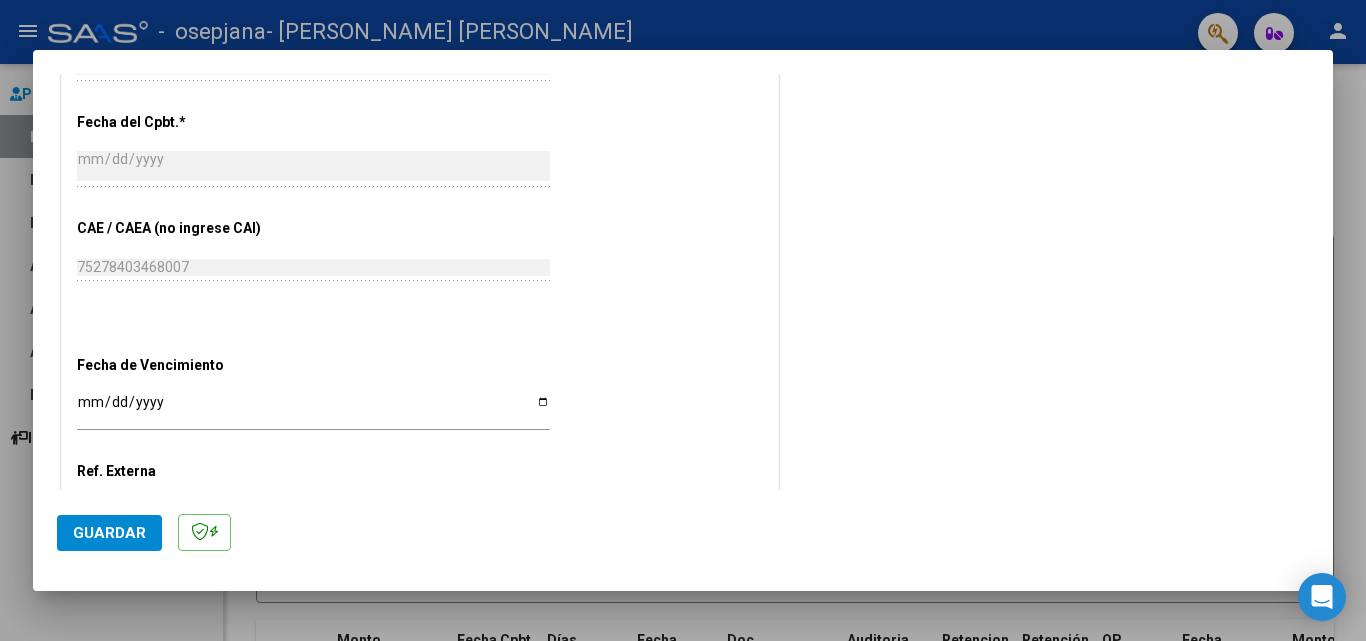 scroll, scrollTop: 1100, scrollLeft: 0, axis: vertical 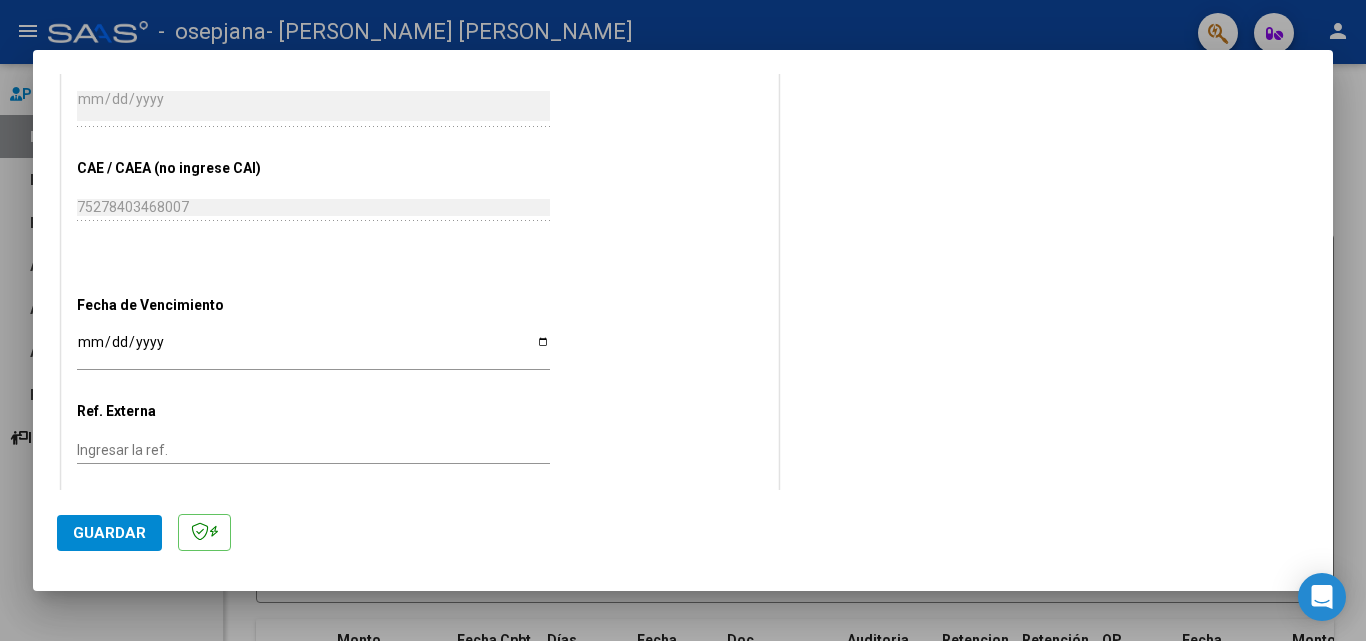 type on "202506" 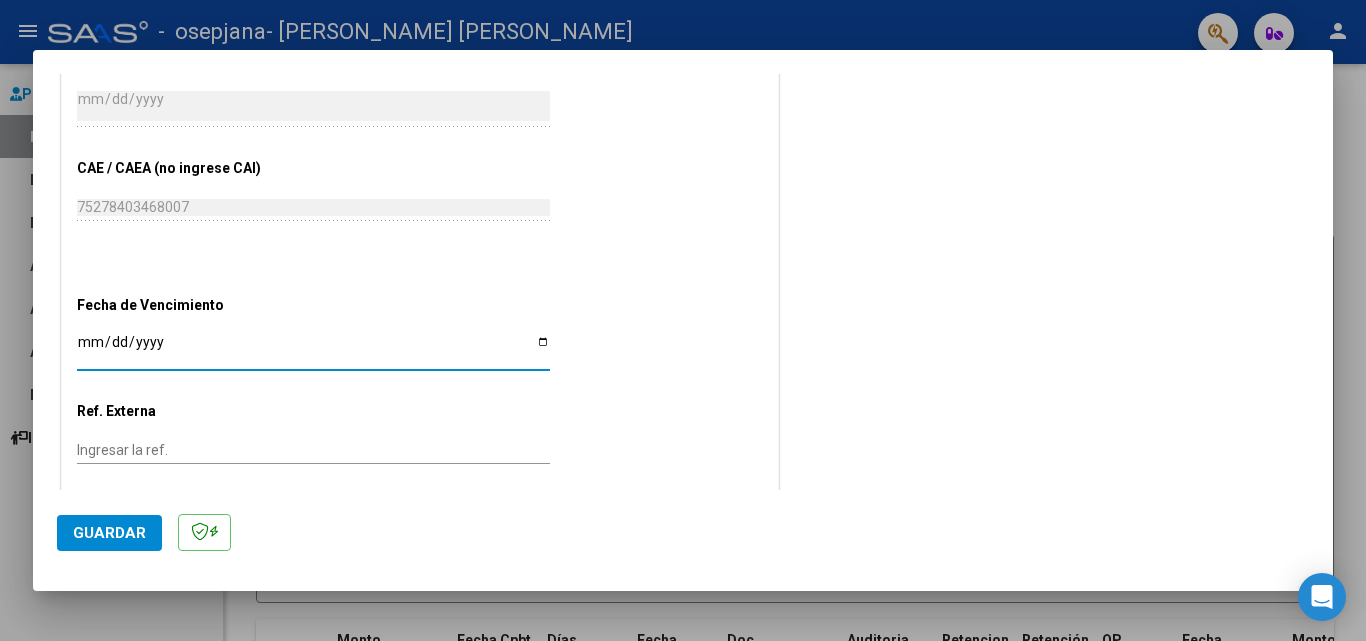 click on "Ingresar la fecha" at bounding box center [313, 349] 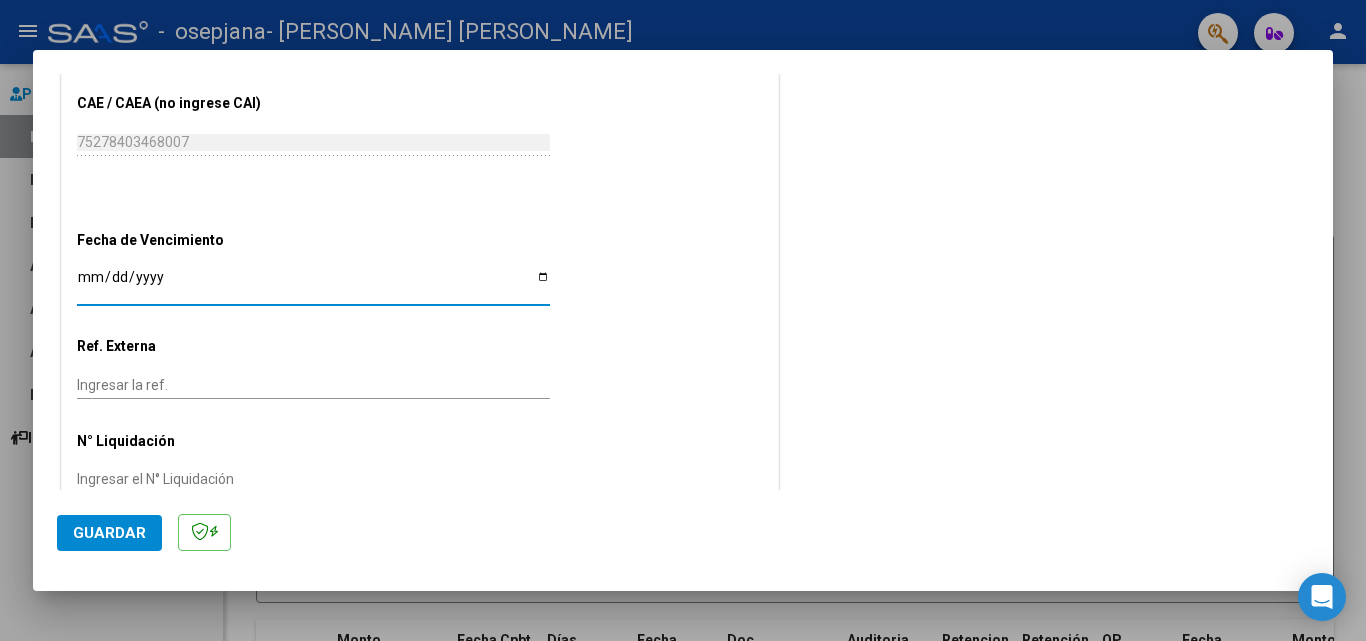 scroll, scrollTop: 1205, scrollLeft: 0, axis: vertical 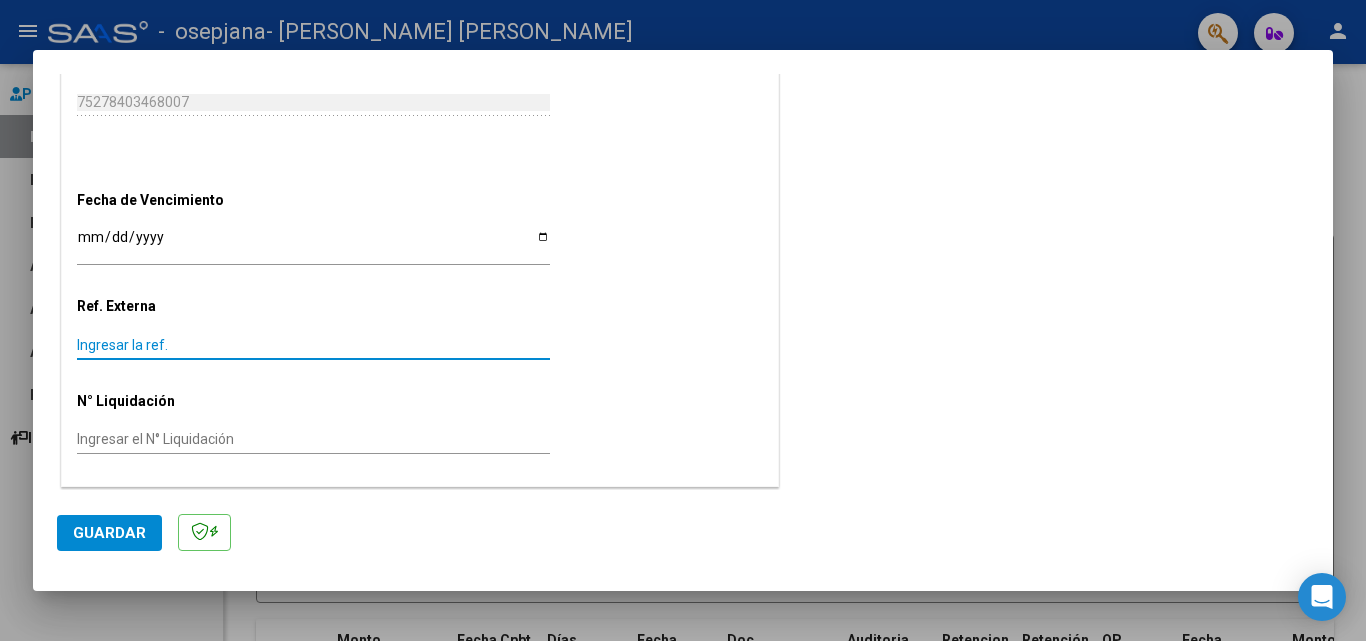 click on "Ingresar la ref." at bounding box center (313, 345) 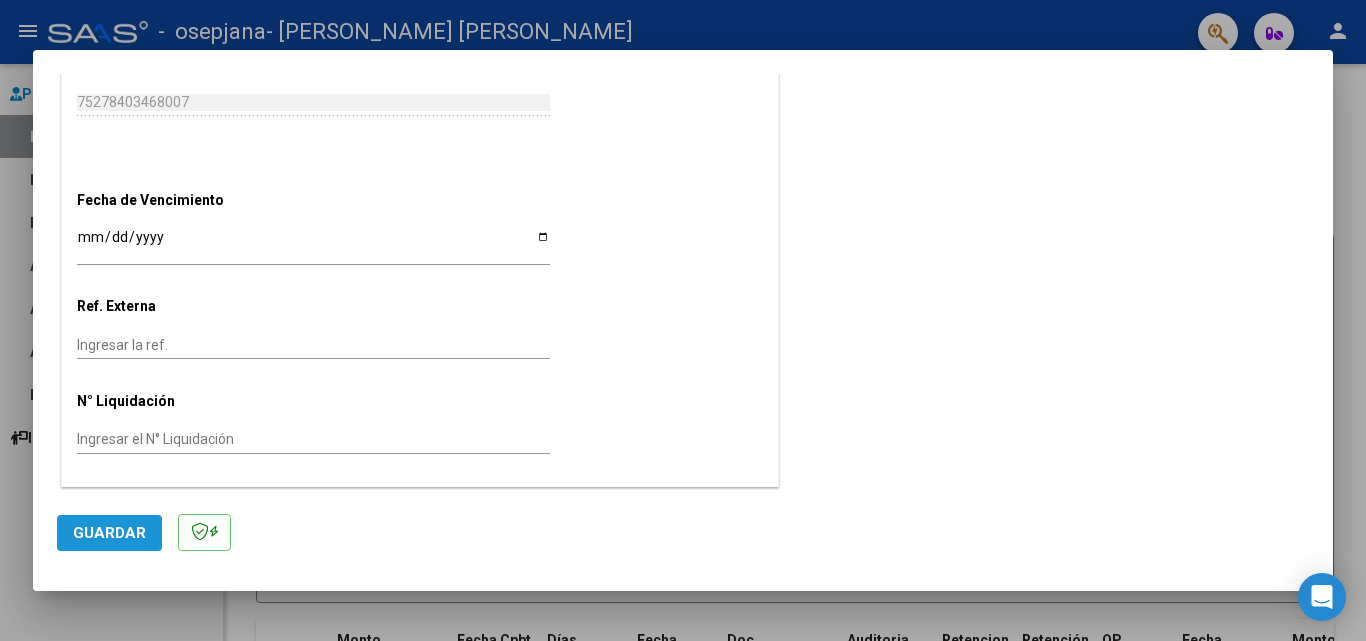 click on "Guardar" 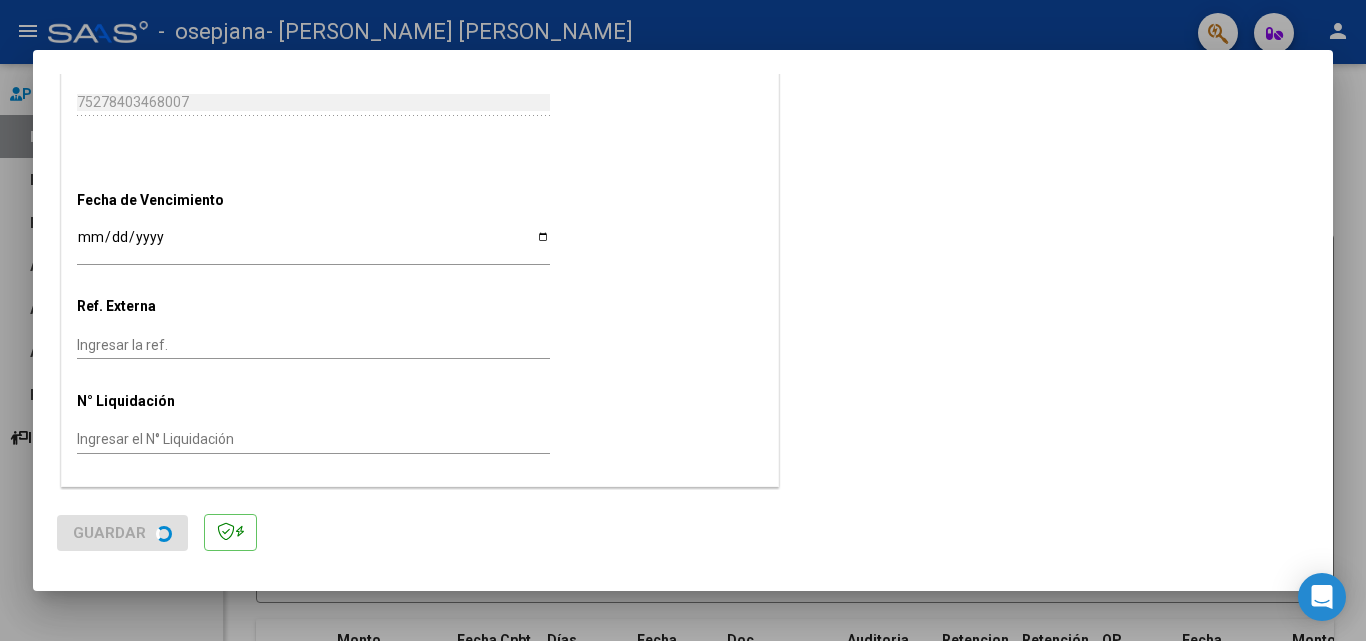 scroll, scrollTop: 0, scrollLeft: 0, axis: both 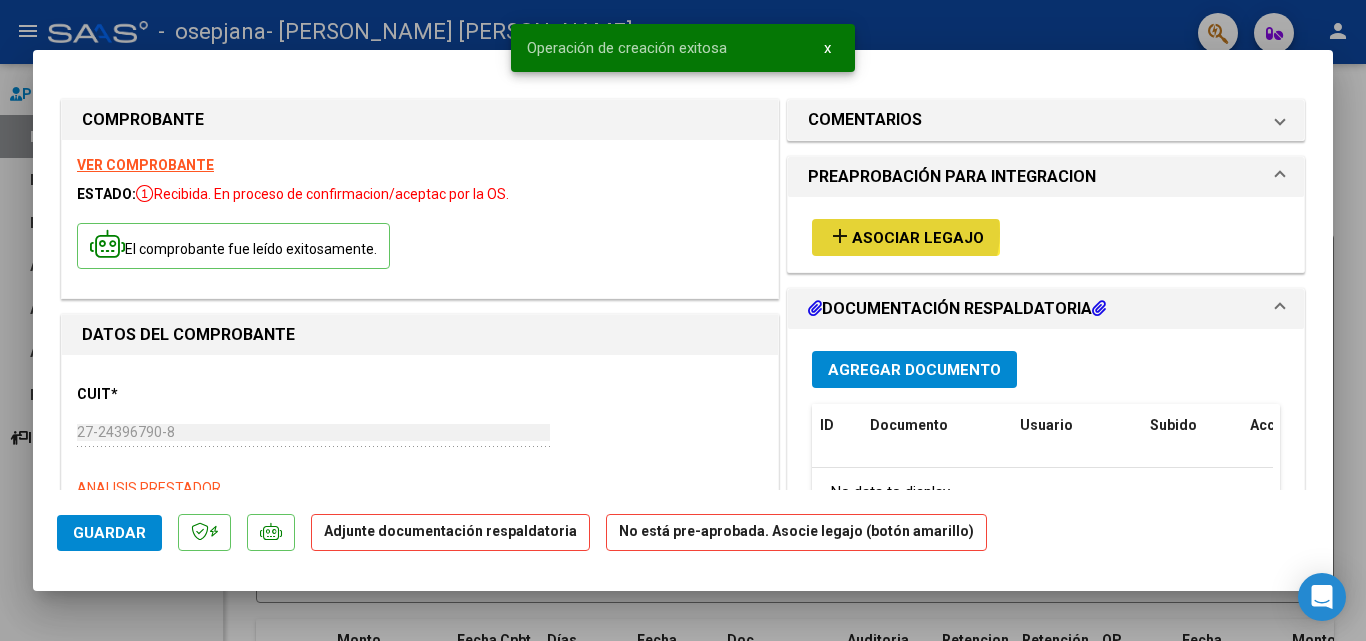 click on "Asociar Legajo" at bounding box center (918, 238) 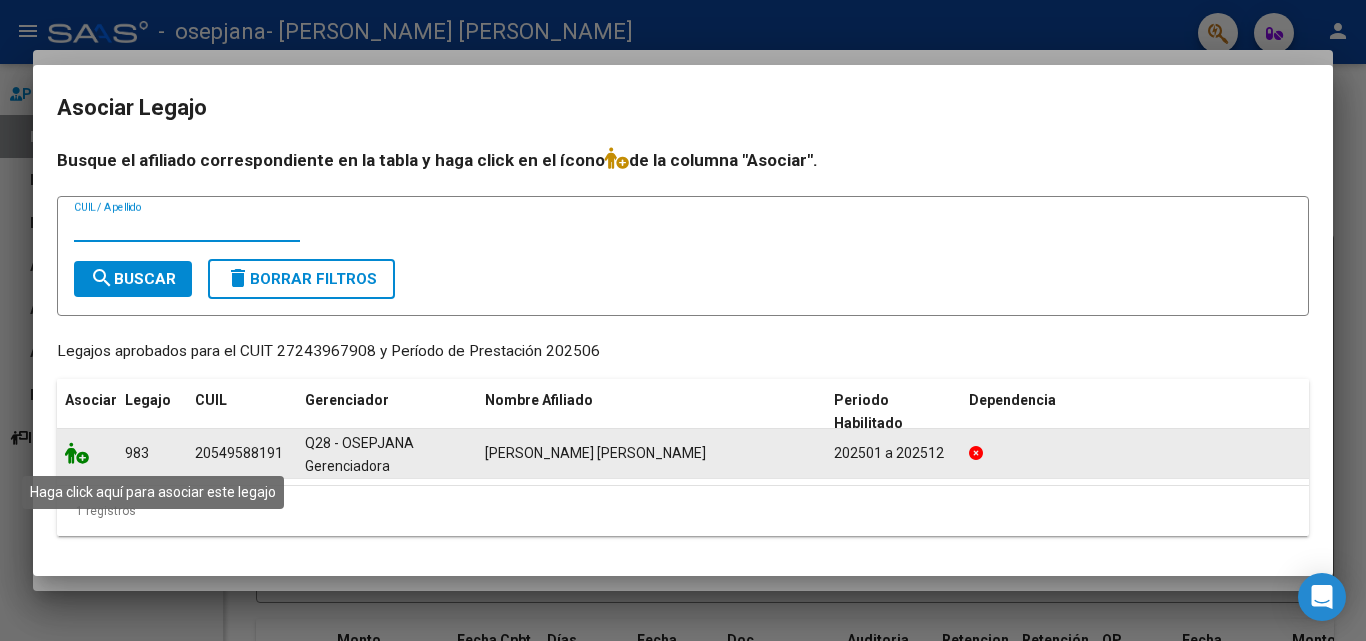 click 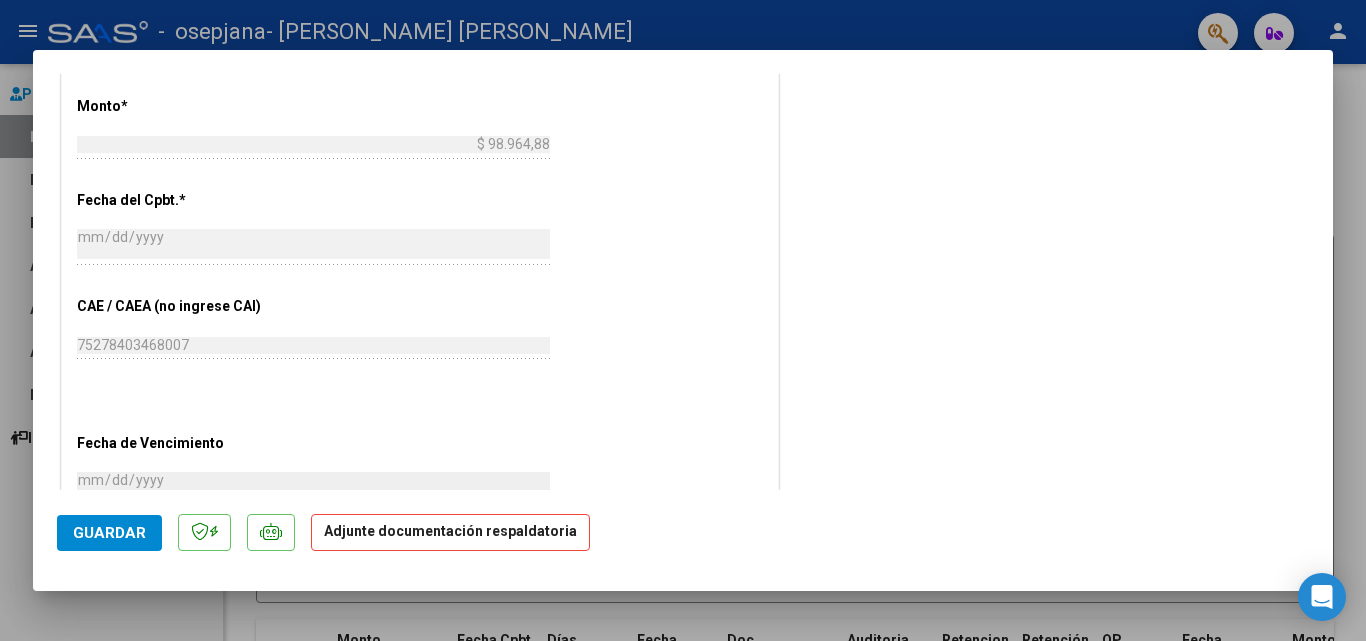 scroll, scrollTop: 1268, scrollLeft: 0, axis: vertical 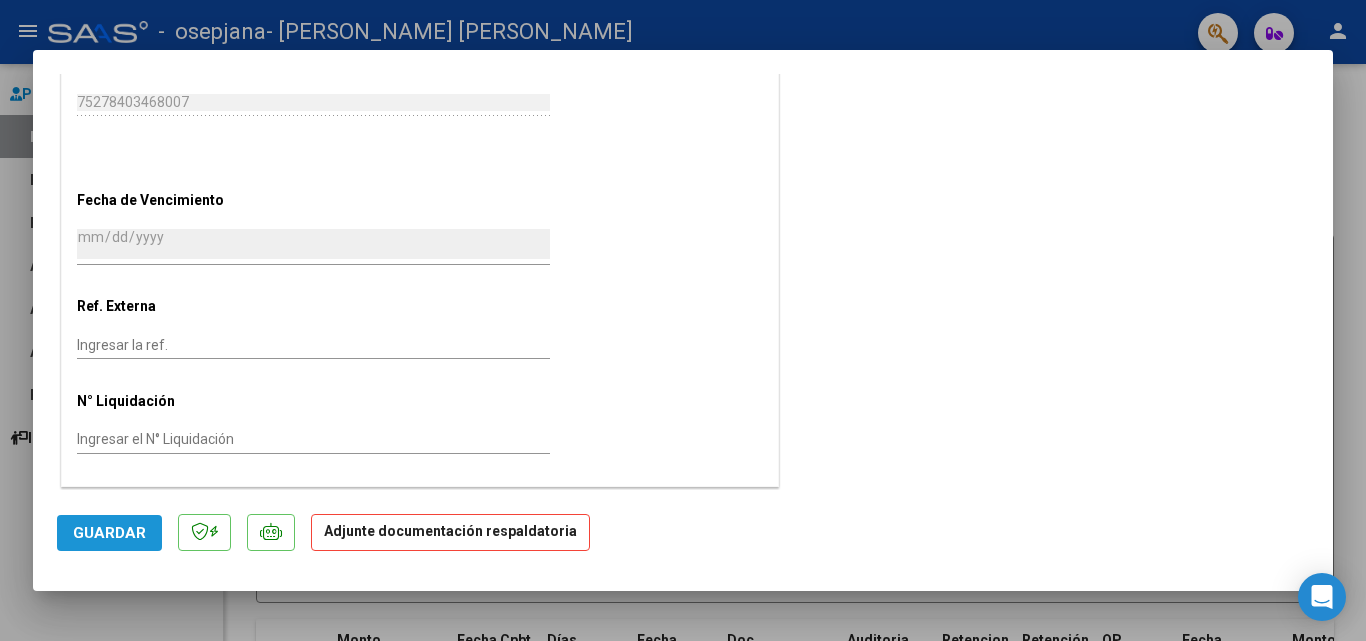 click on "Guardar" 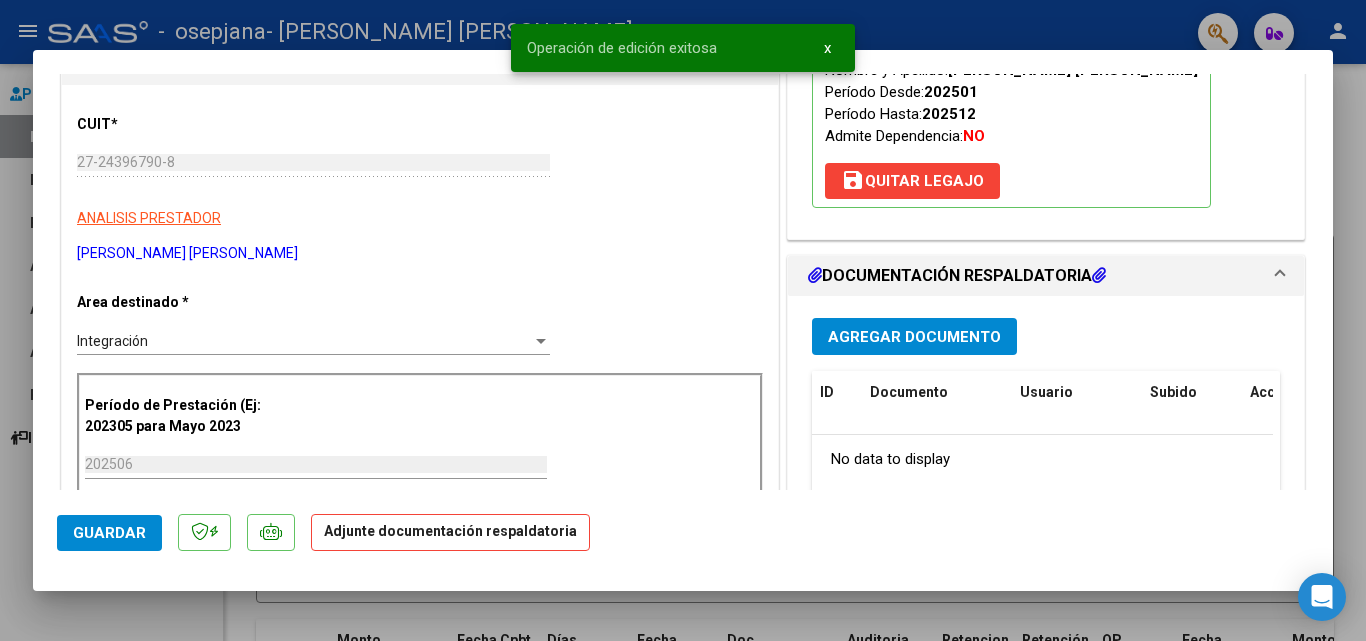 scroll, scrollTop: 268, scrollLeft: 0, axis: vertical 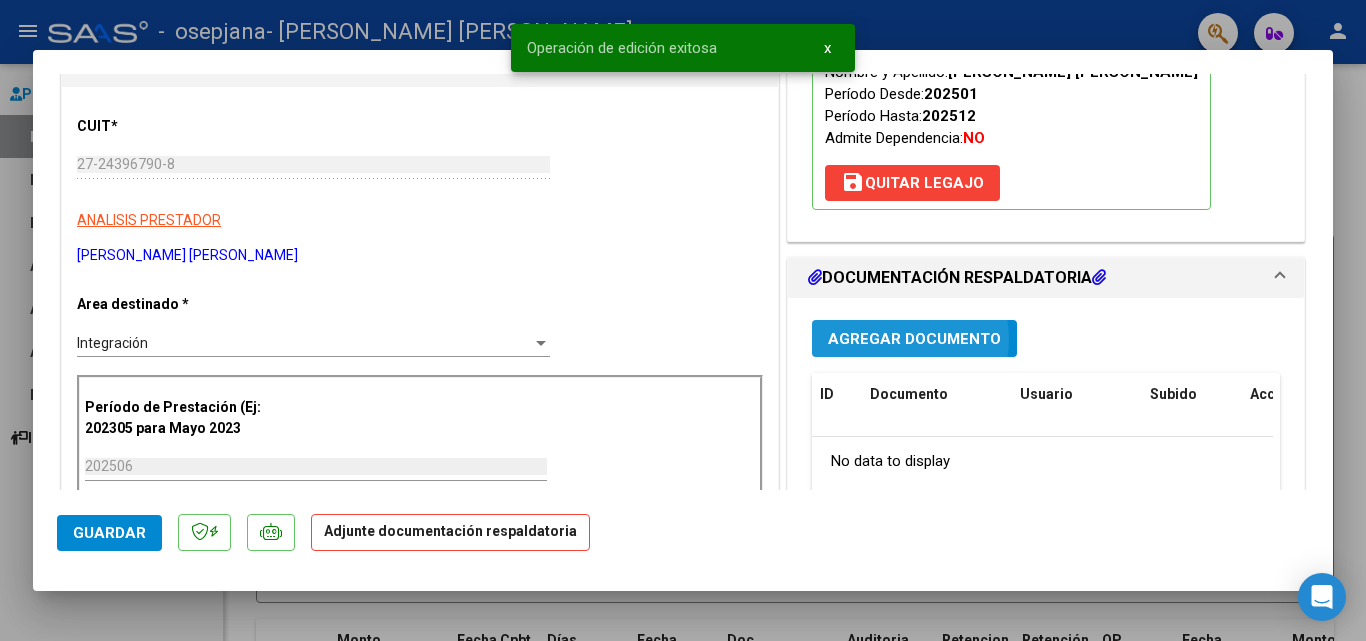 click on "Agregar Documento" at bounding box center (914, 339) 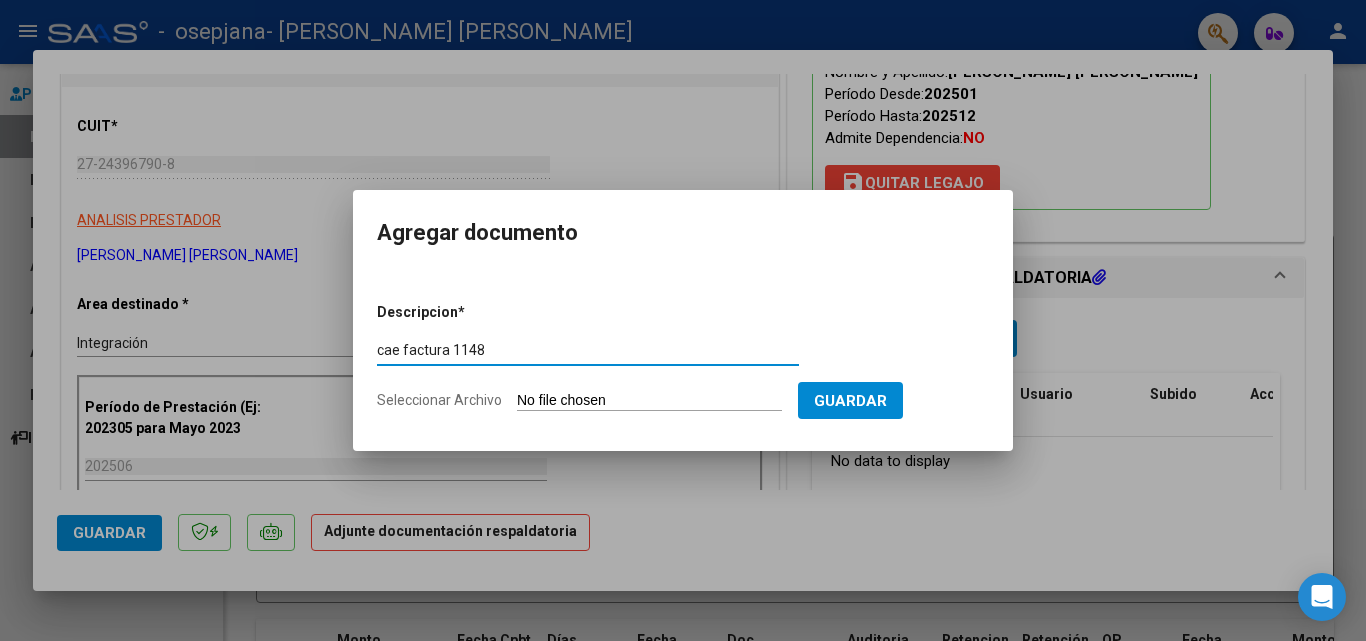 type on "cae factura 1148" 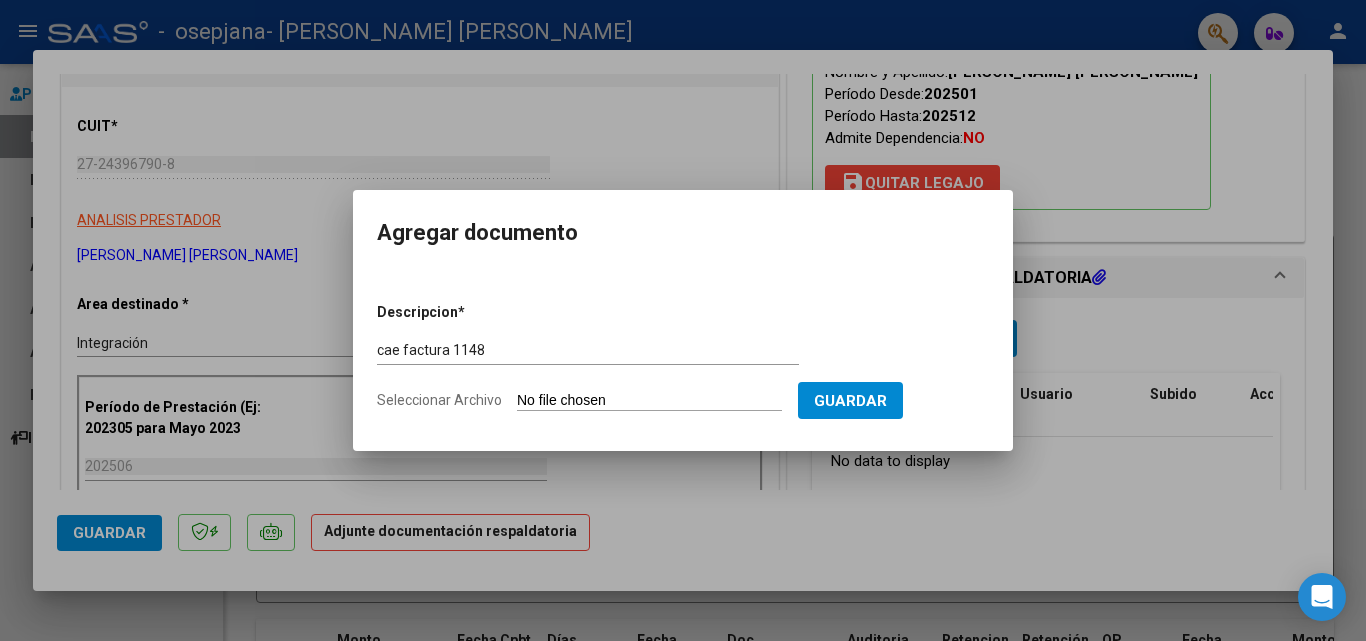 type on "C:\fakepath\cae comprobante 1148.pdf" 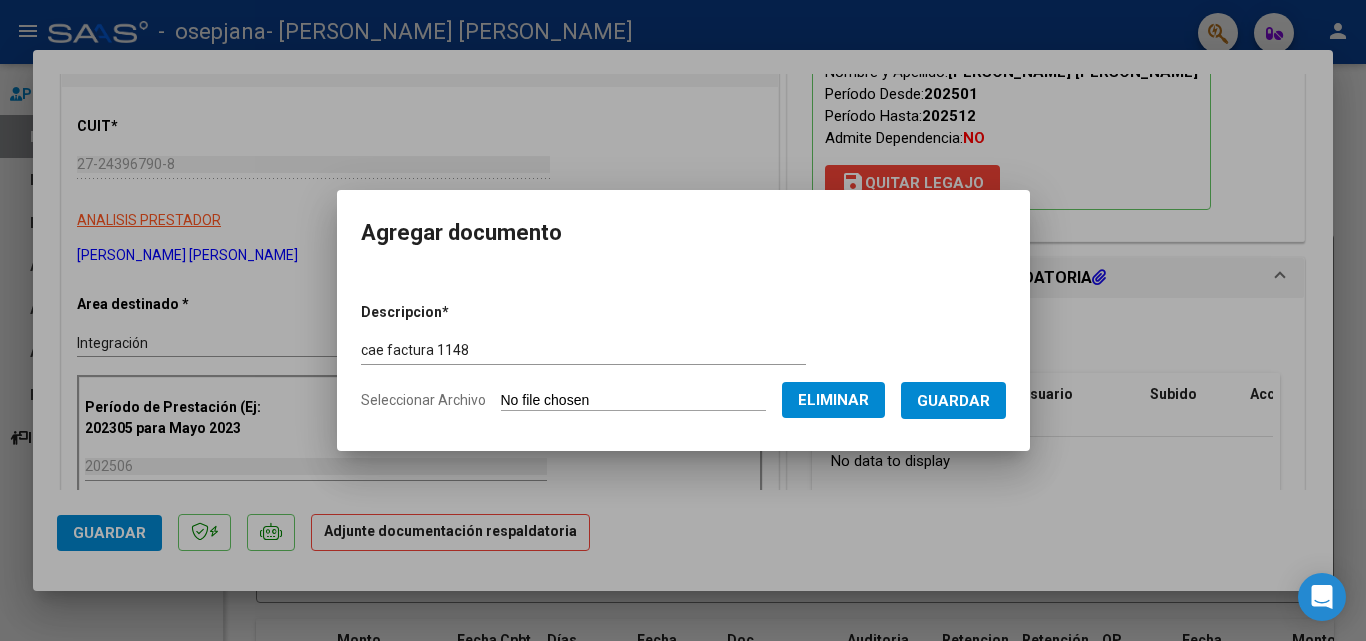 click on "Guardar" at bounding box center (953, 401) 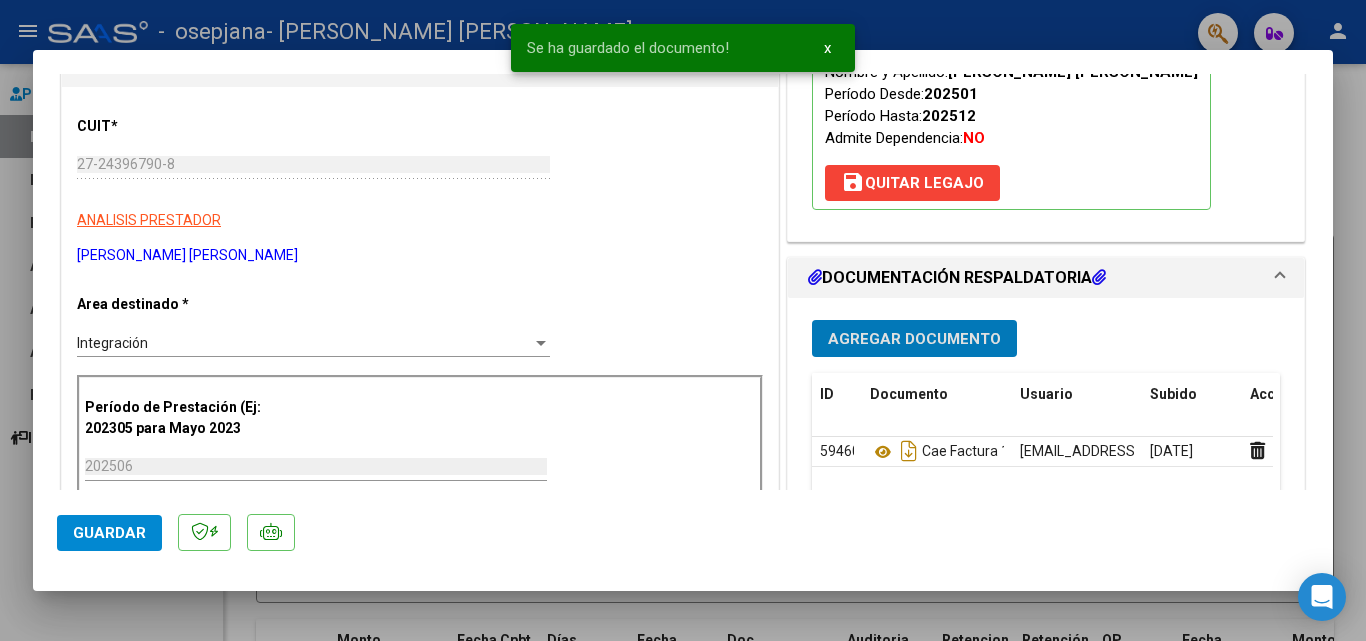 click on "Agregar Documento" at bounding box center (914, 339) 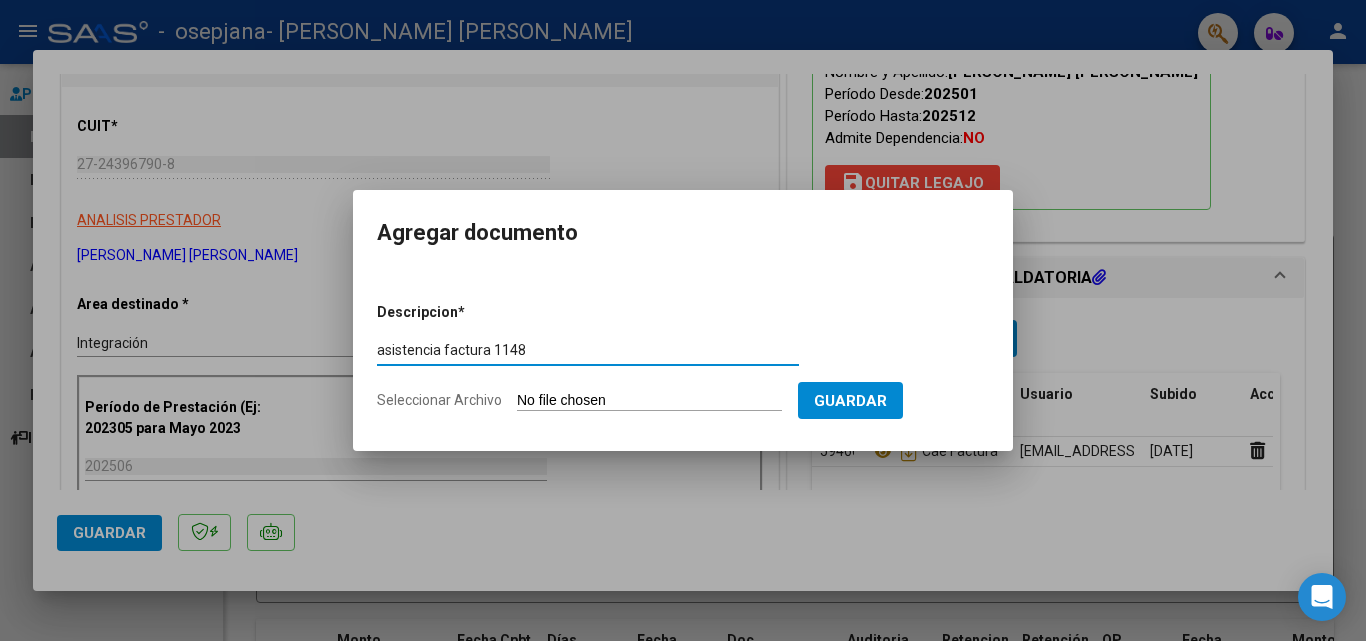 type on "asistencia factura 1148" 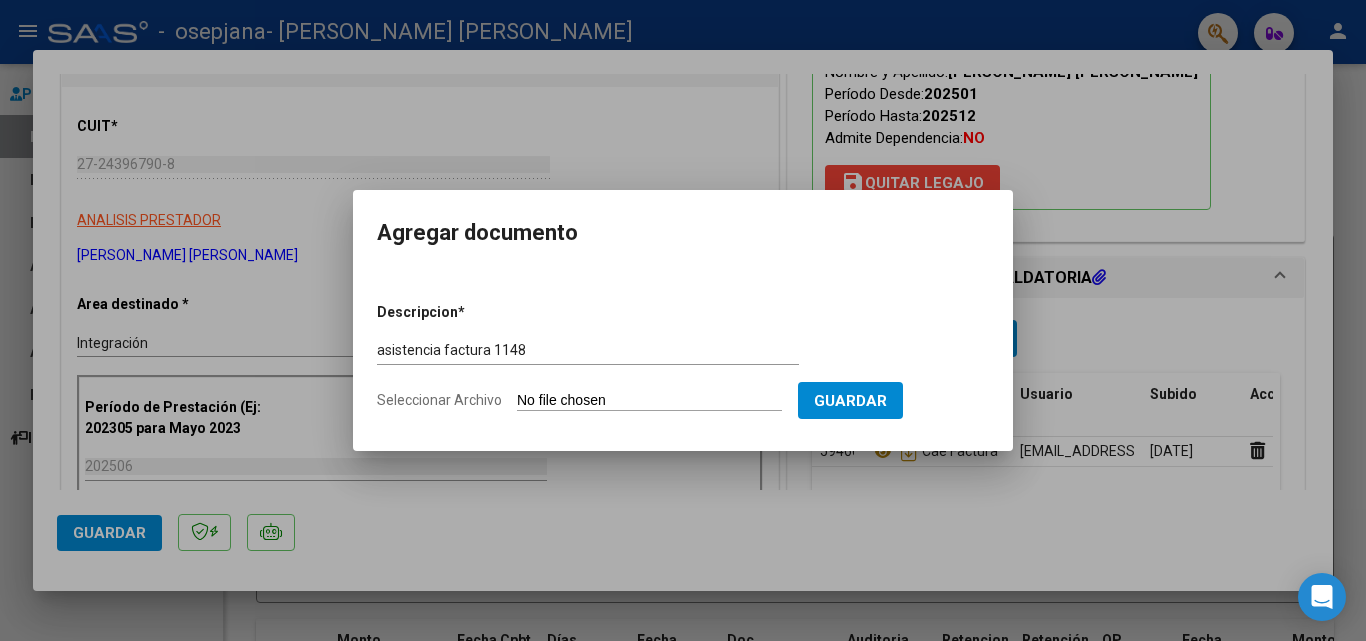 click on "Seleccionar Archivo" at bounding box center (649, 401) 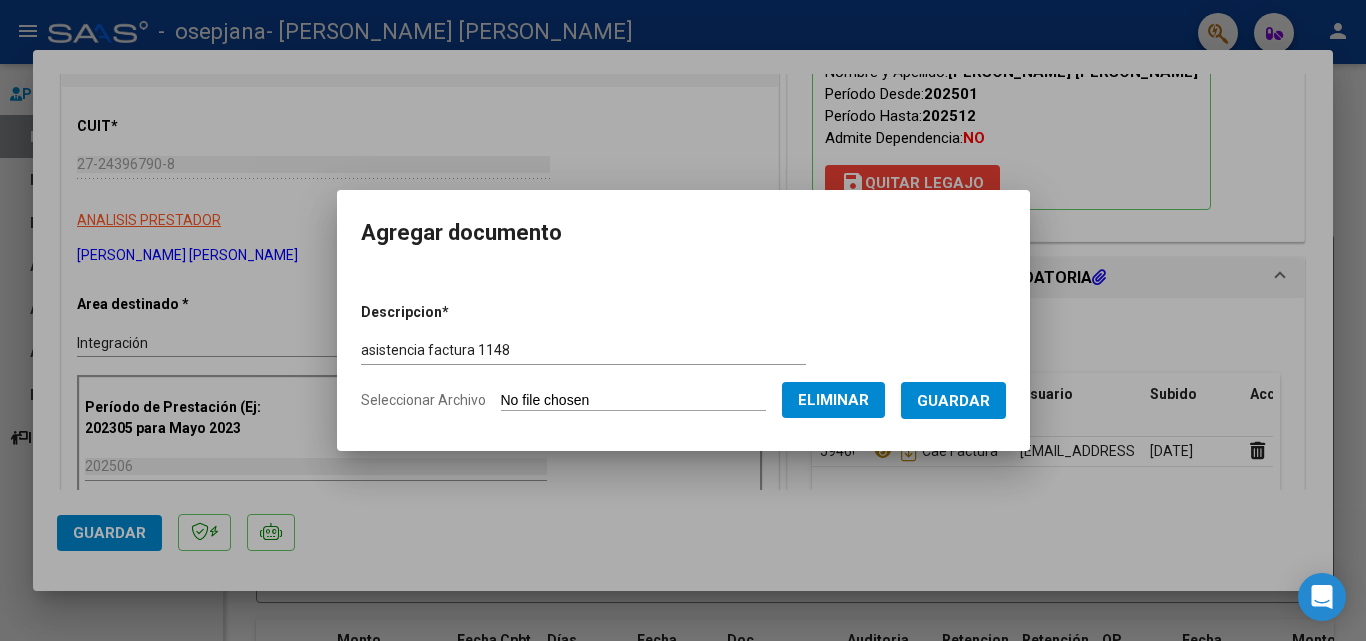 click on "Guardar" at bounding box center (953, 401) 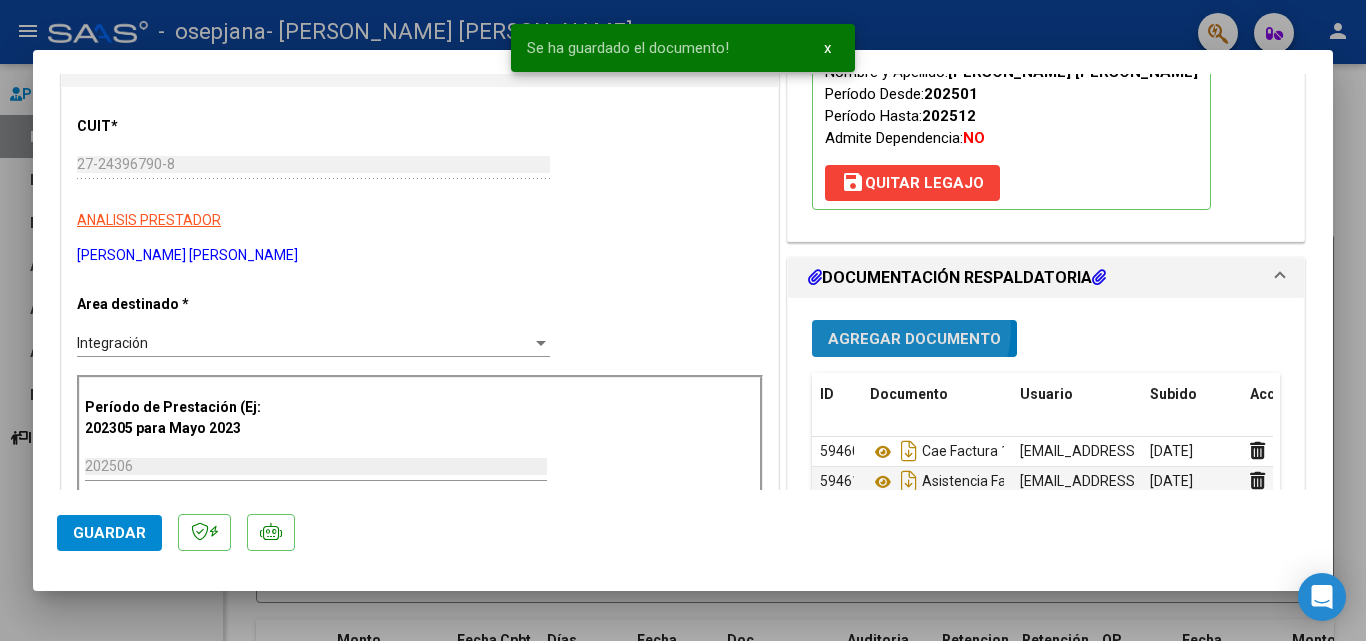 click on "Agregar Documento" at bounding box center (914, 338) 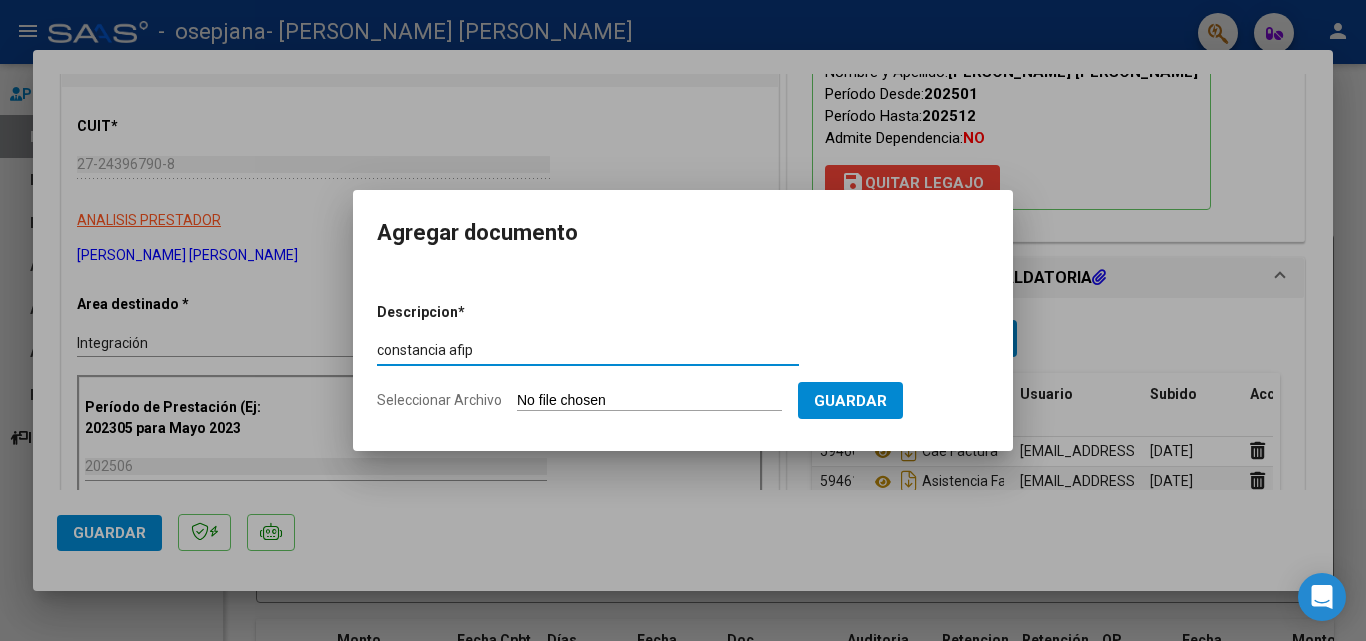 type on "constancia afip" 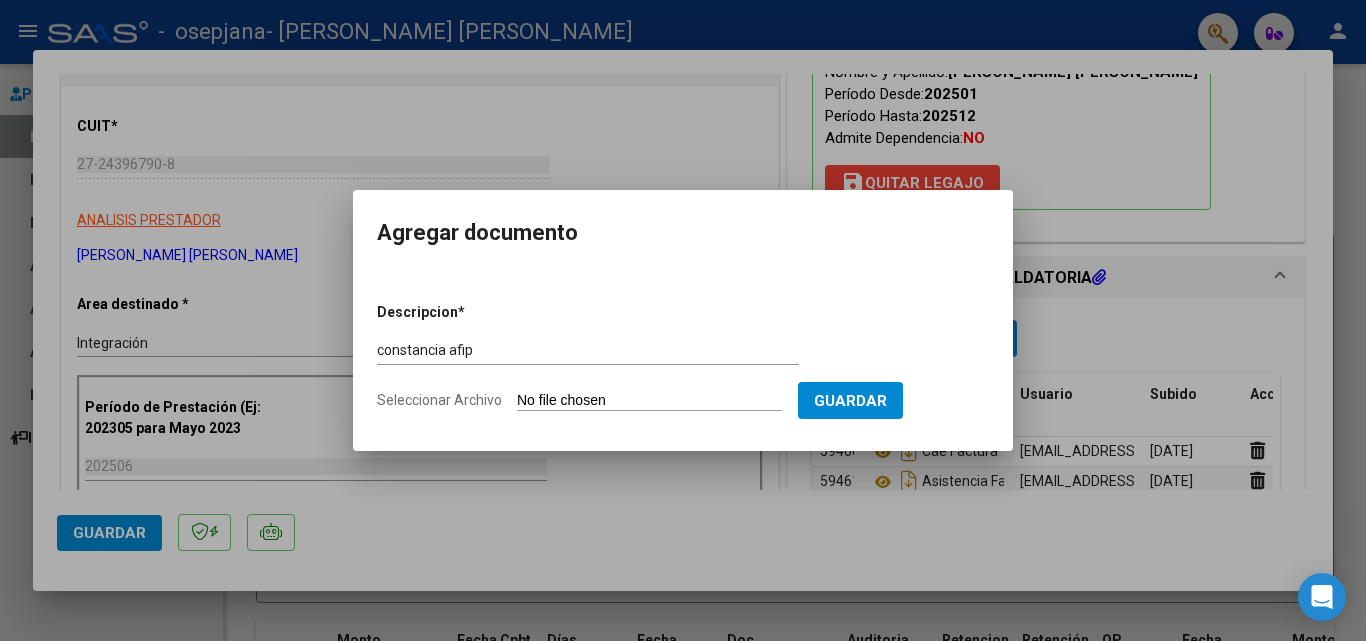 click on "Seleccionar Archivo" at bounding box center (649, 401) 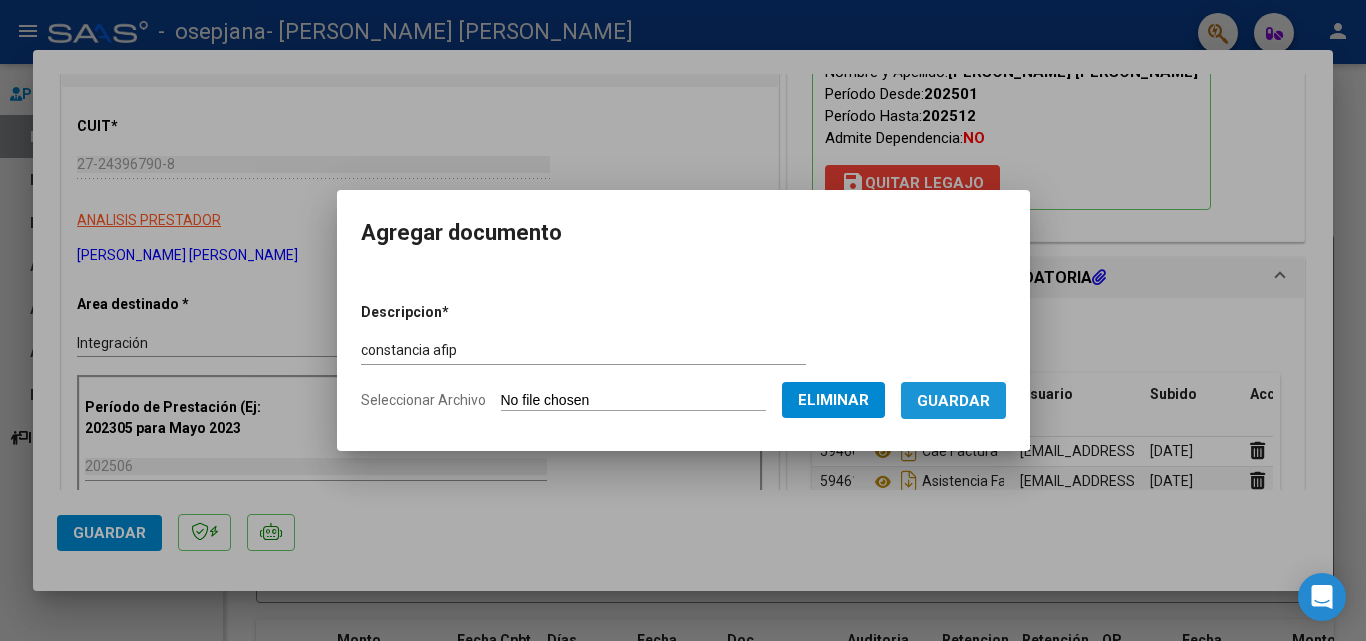 click on "Guardar" at bounding box center (953, 401) 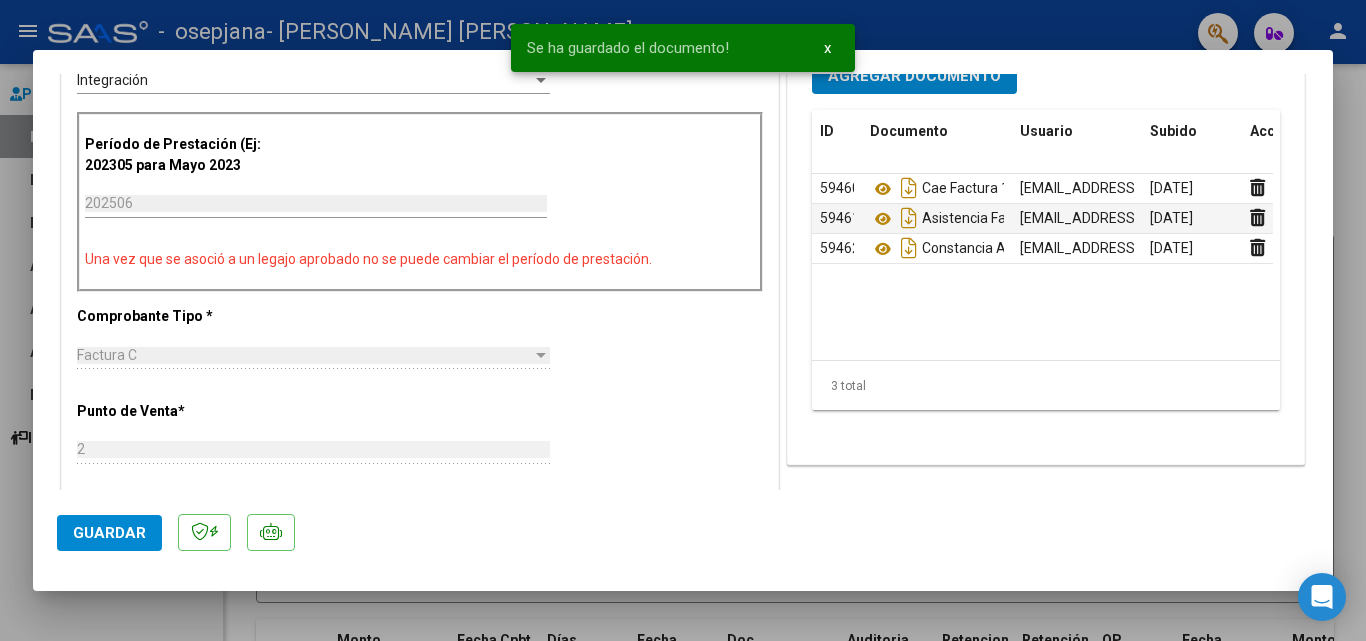 scroll, scrollTop: 468, scrollLeft: 0, axis: vertical 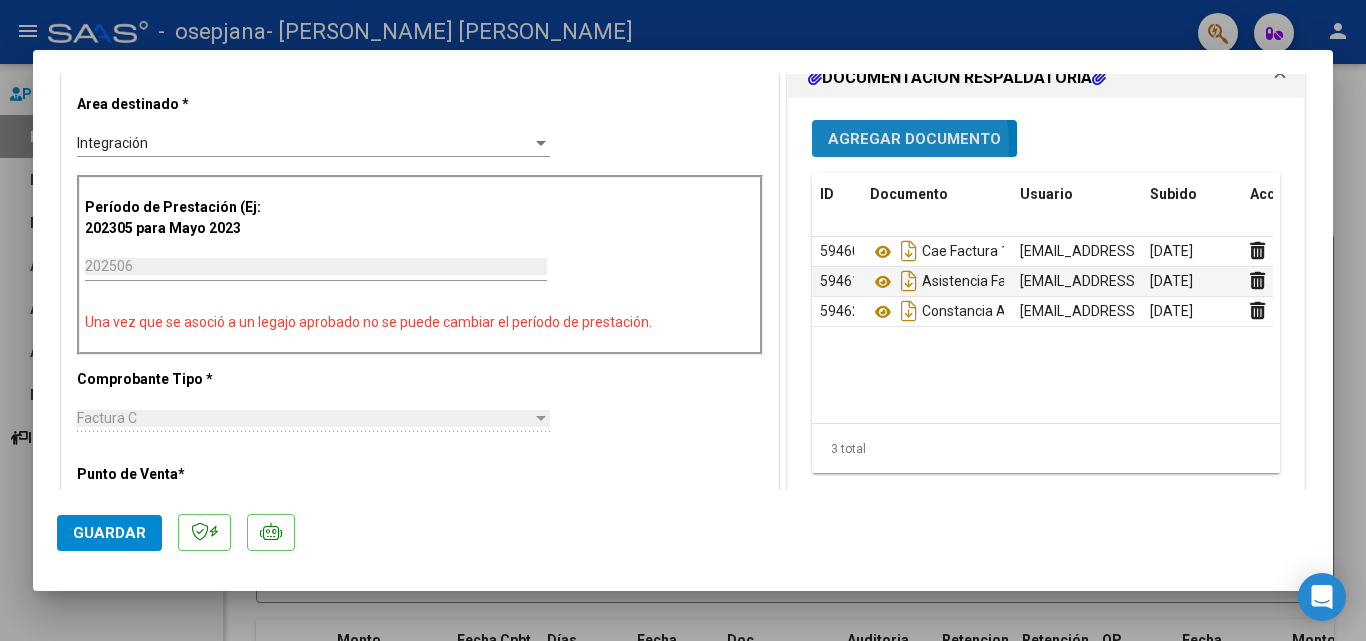 click on "Agregar Documento" at bounding box center [914, 139] 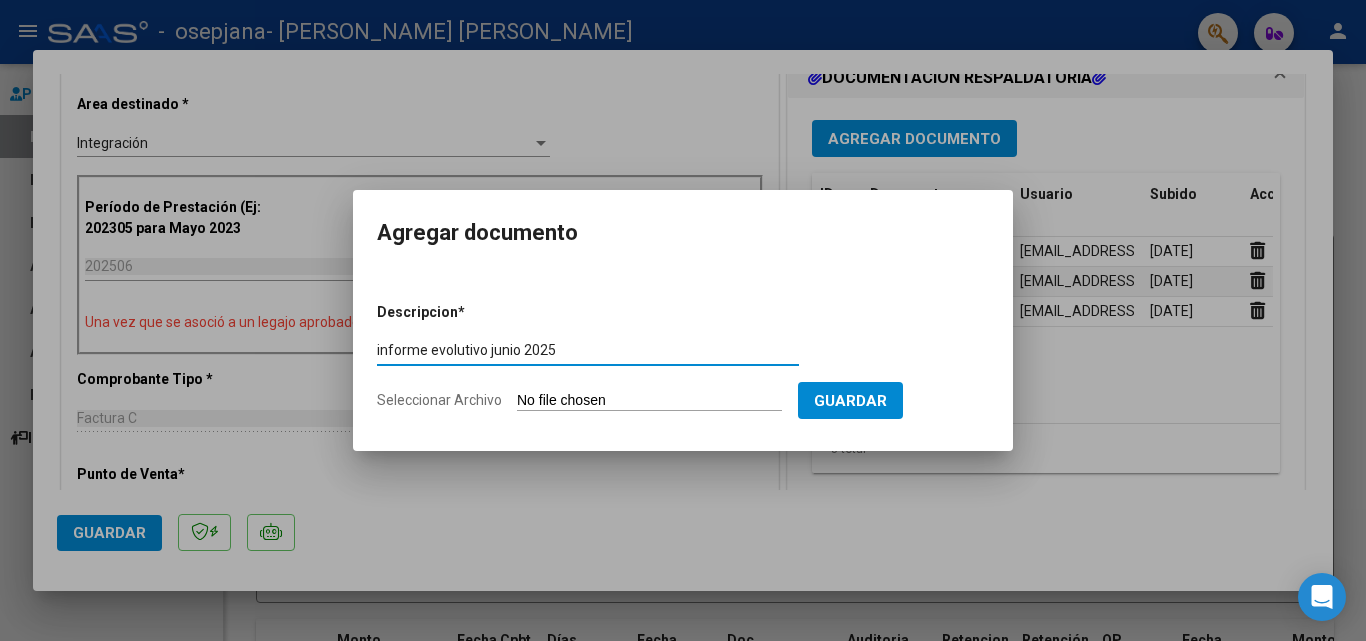 type on "informe evolutivo junio 2025" 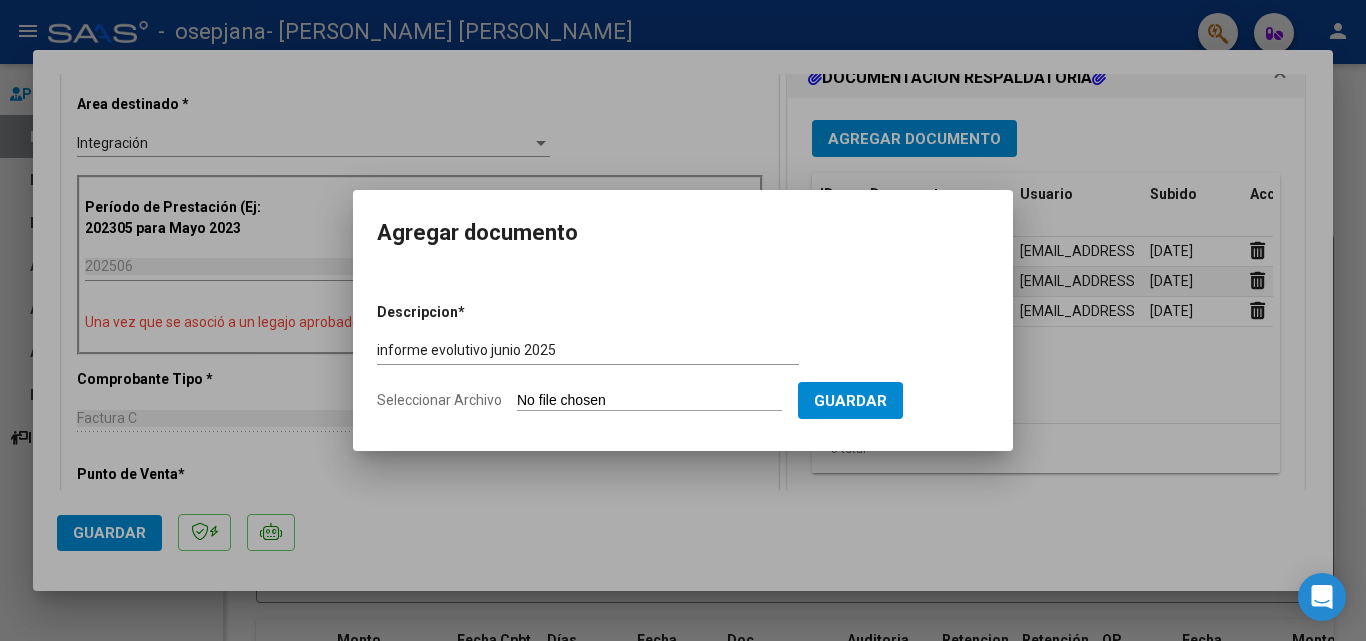 type on "C:\fakepath\INFORME EVOLUTIVO [PERSON_NAME] JUNIO 2025 (1).pdf" 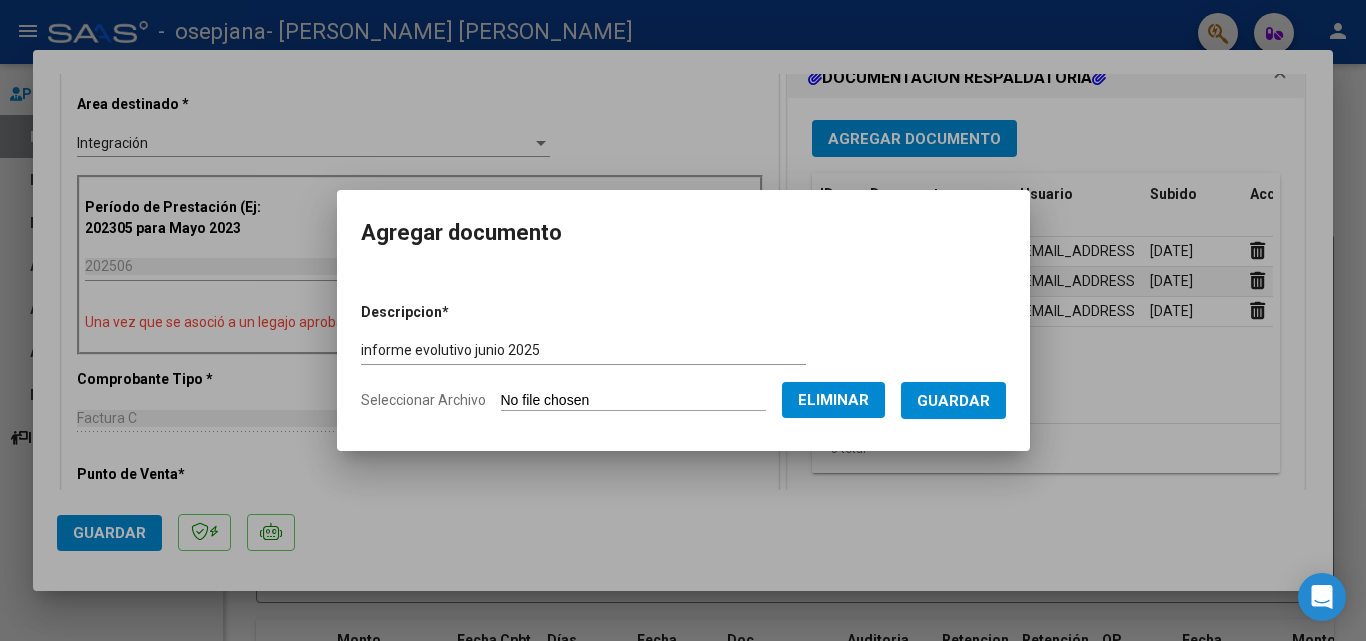 click on "Guardar" at bounding box center [953, 401] 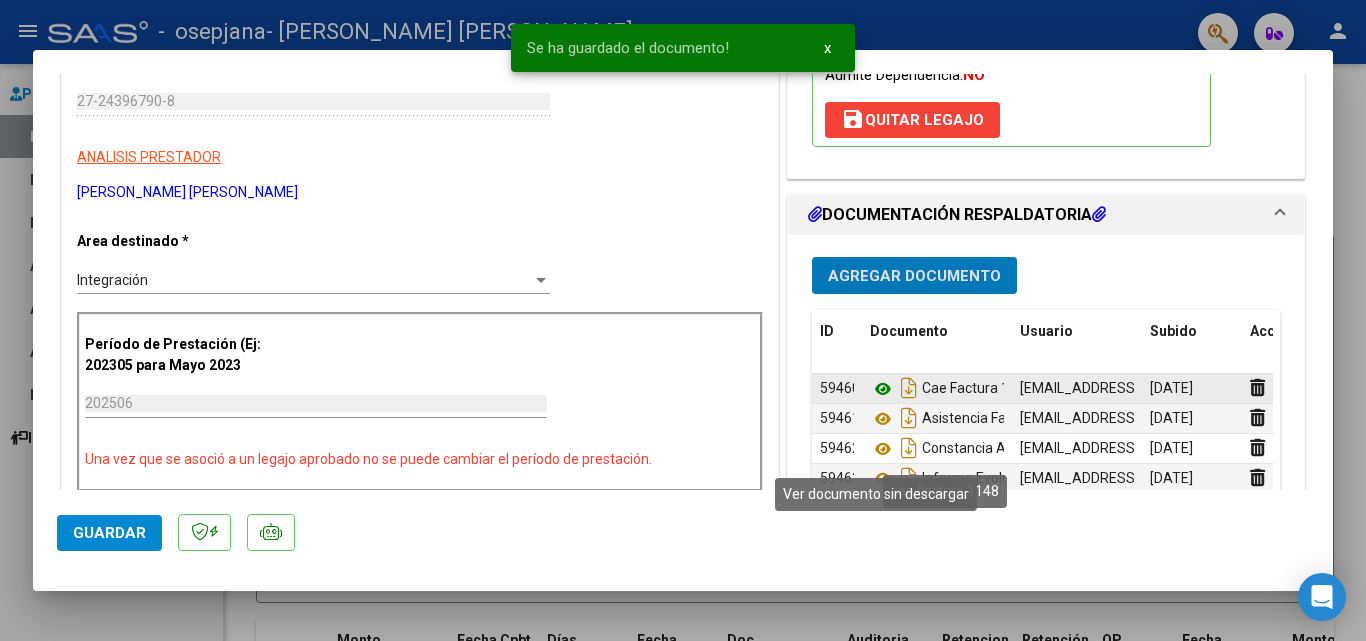 scroll, scrollTop: 268, scrollLeft: 0, axis: vertical 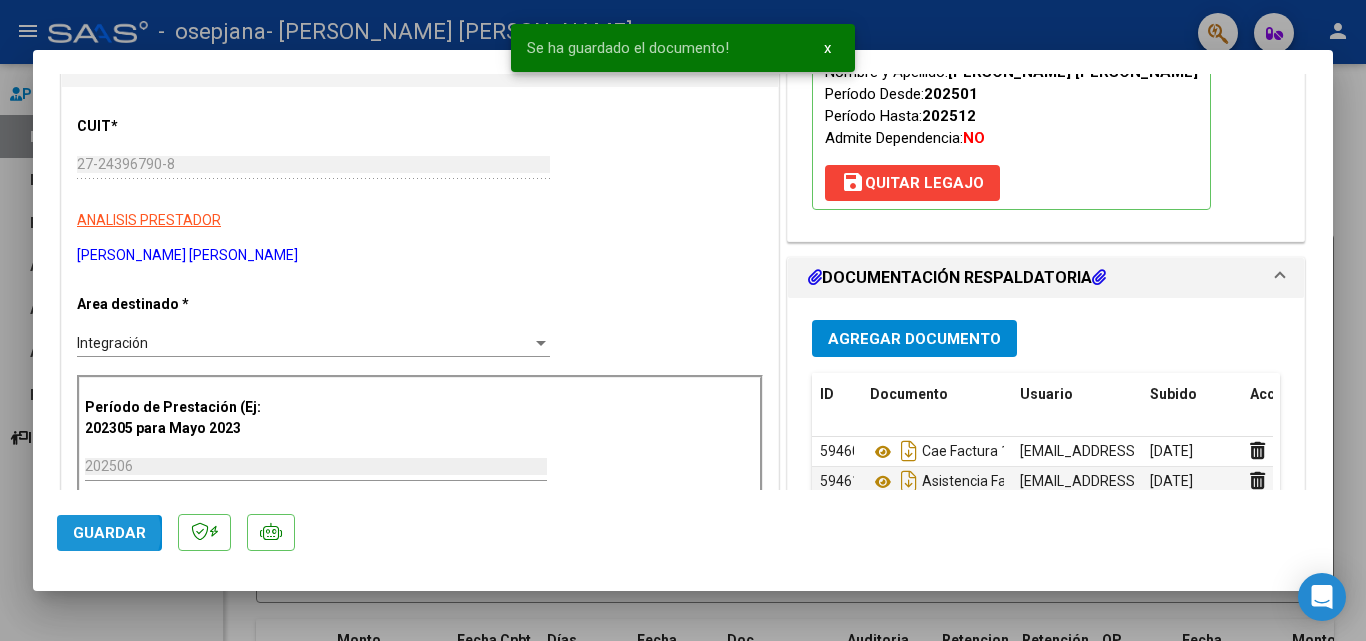 click on "Guardar" 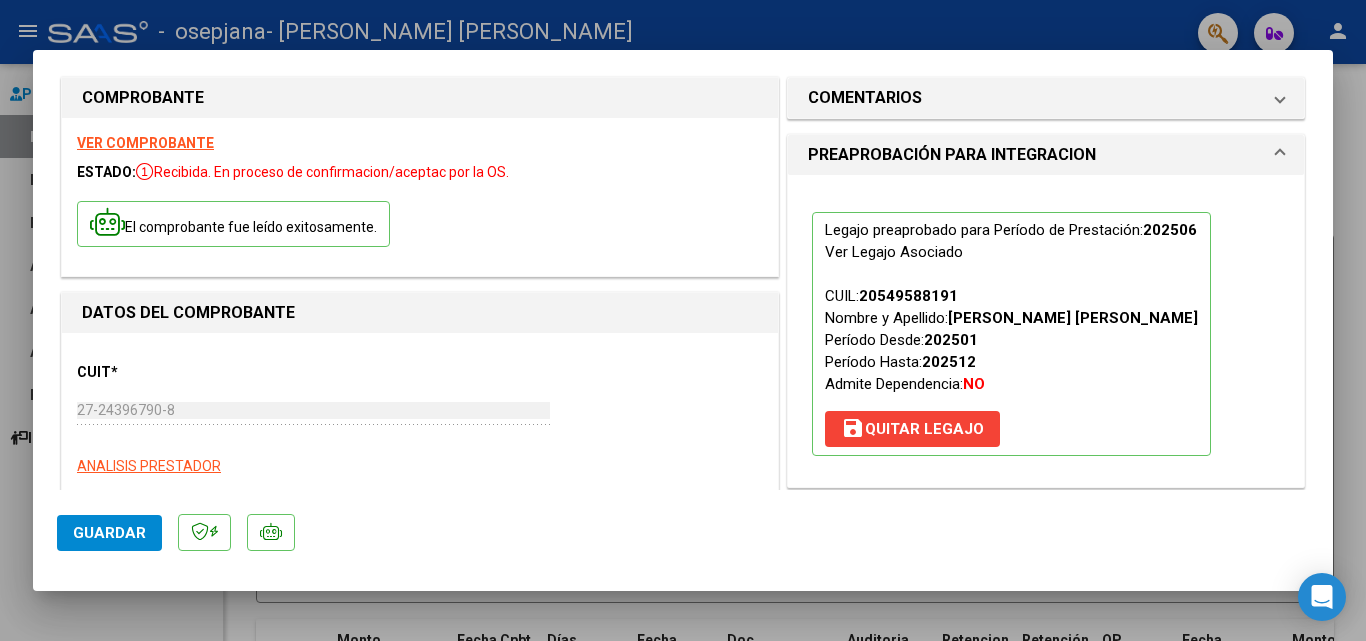 scroll, scrollTop: 0, scrollLeft: 0, axis: both 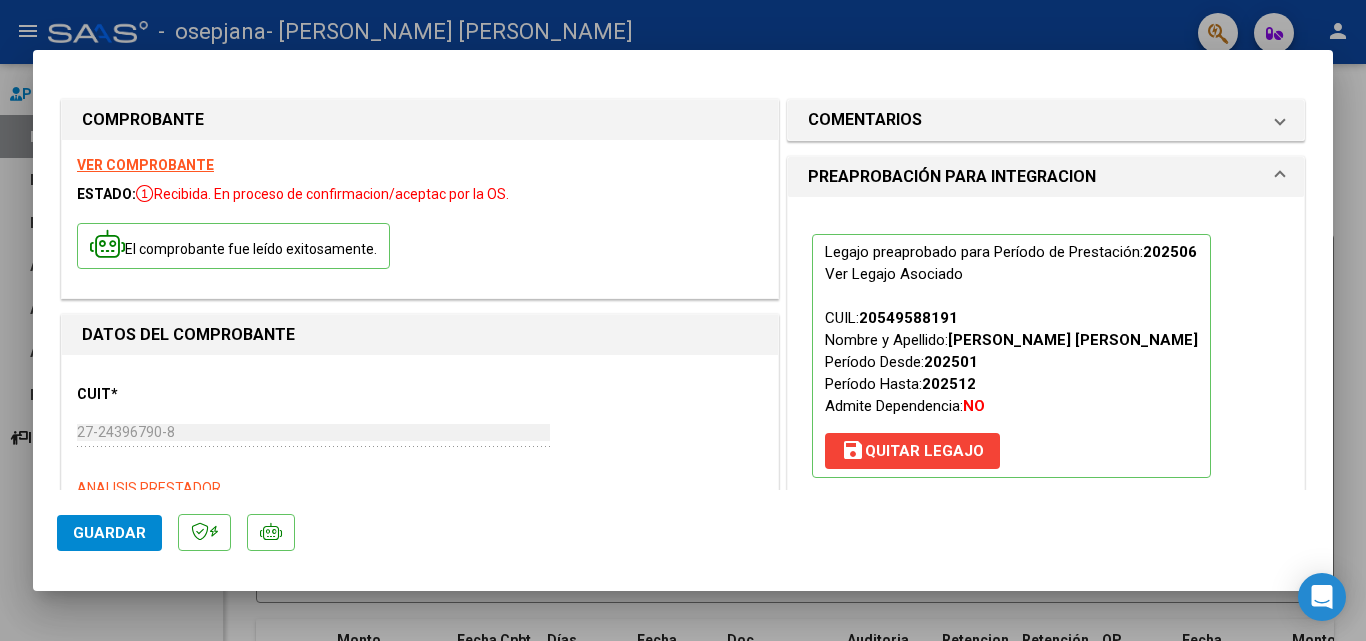click at bounding box center [683, 320] 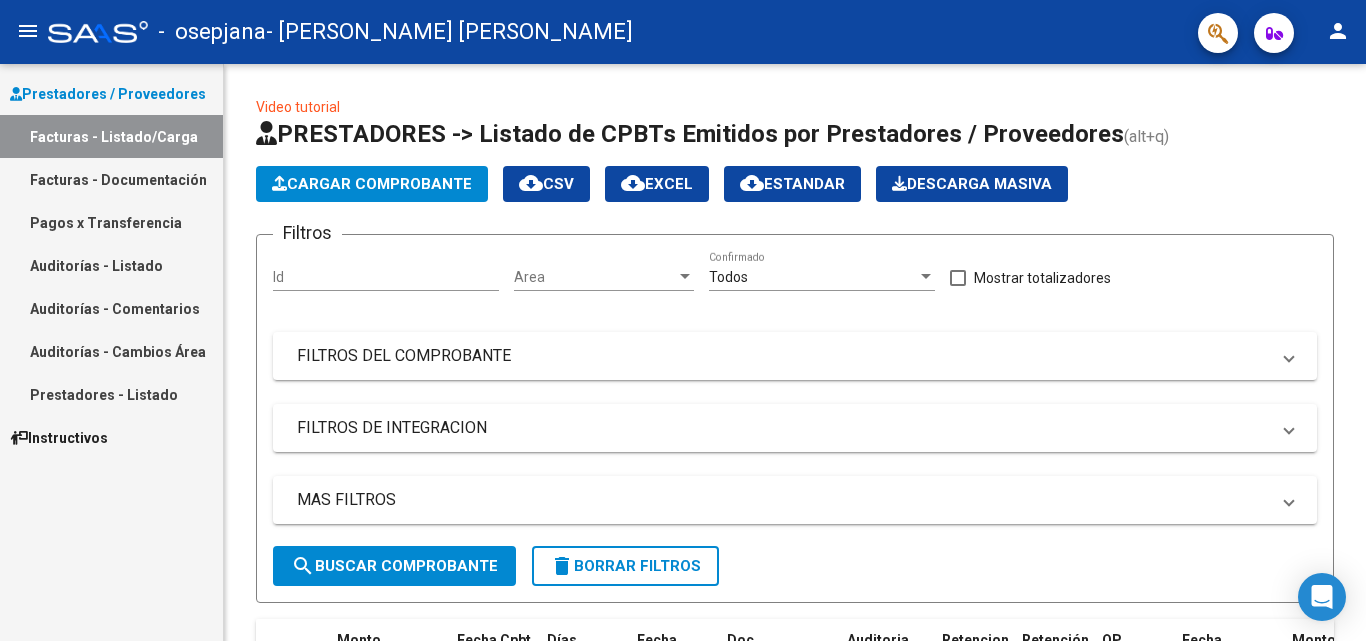 click on "Pagos x Transferencia" at bounding box center [111, 222] 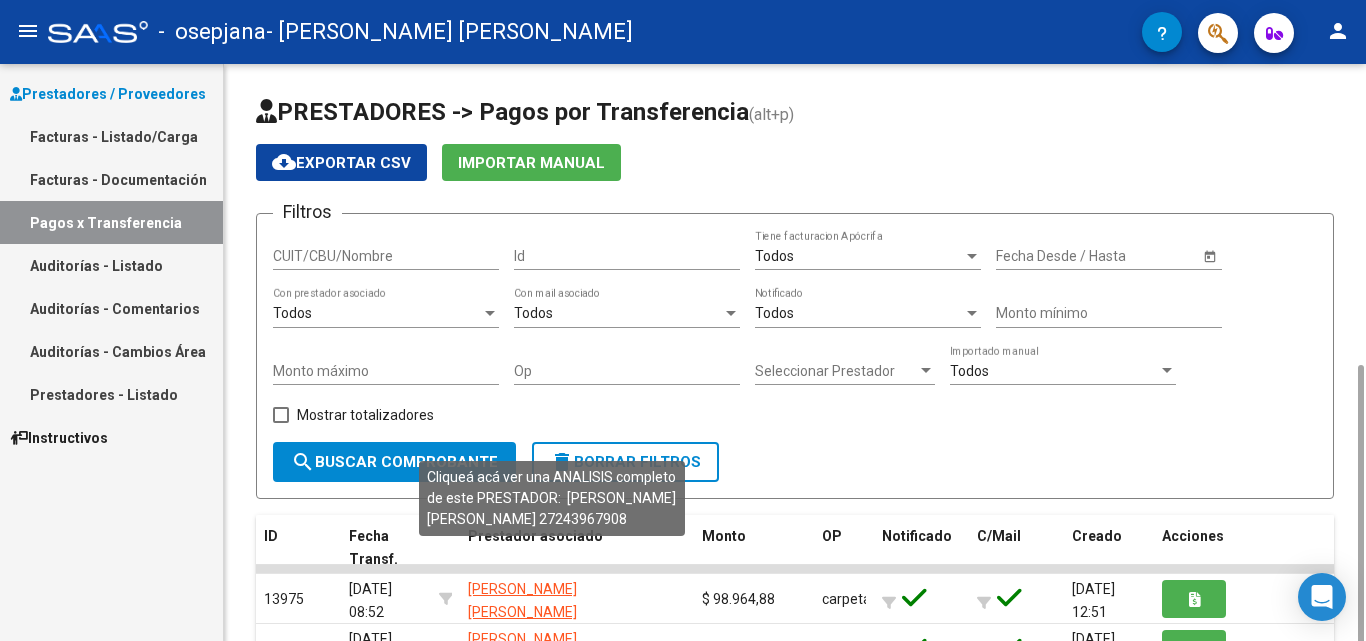 scroll, scrollTop: 200, scrollLeft: 0, axis: vertical 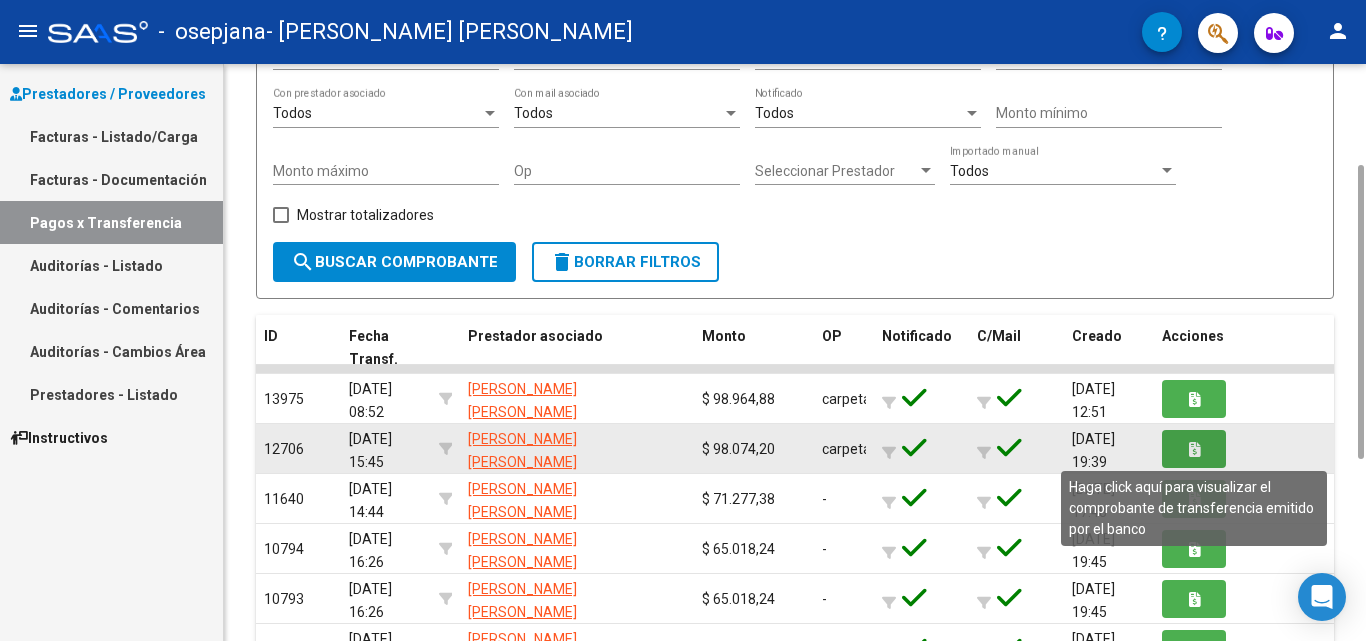click 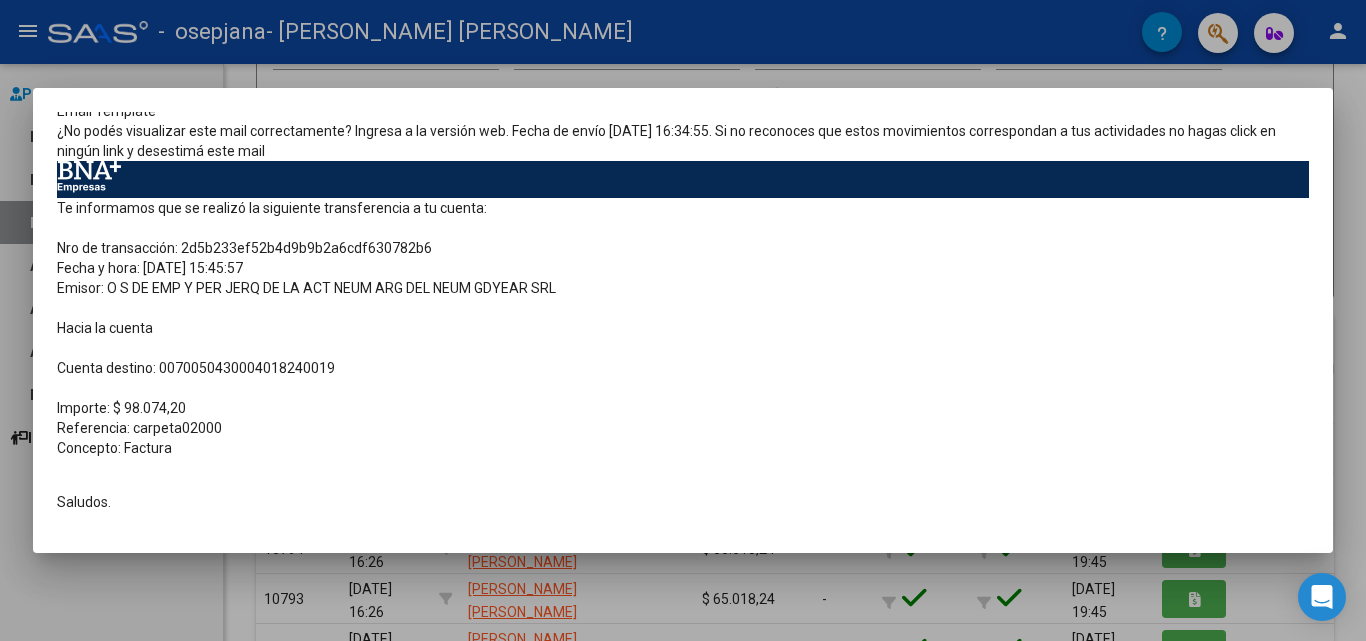 scroll, scrollTop: 0, scrollLeft: 0, axis: both 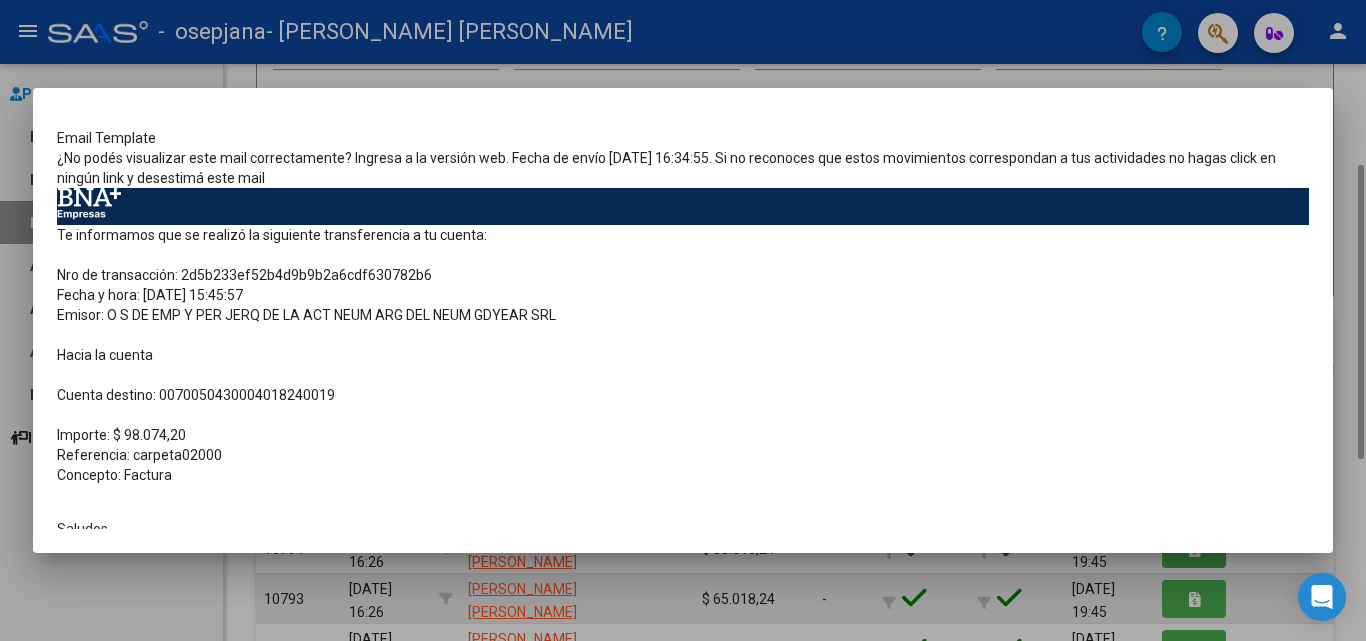 drag, startPoint x: 856, startPoint y: 591, endPoint x: 860, endPoint y: 580, distance: 11.7046995 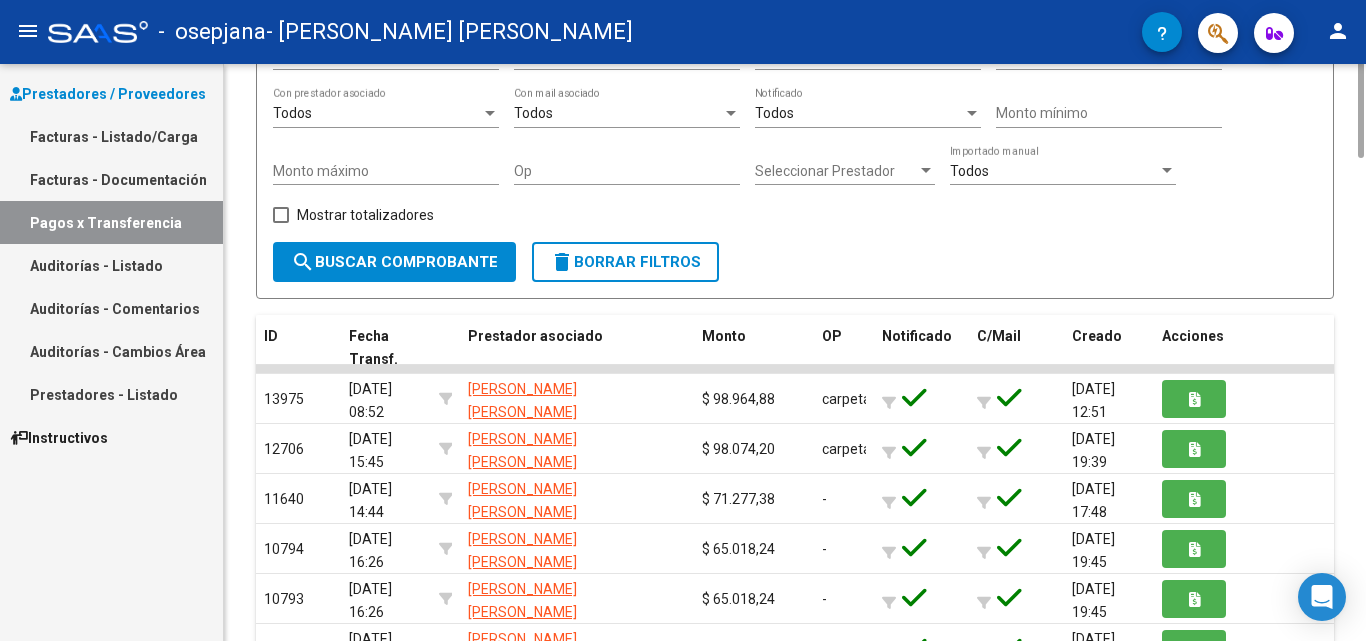 scroll, scrollTop: 0, scrollLeft: 0, axis: both 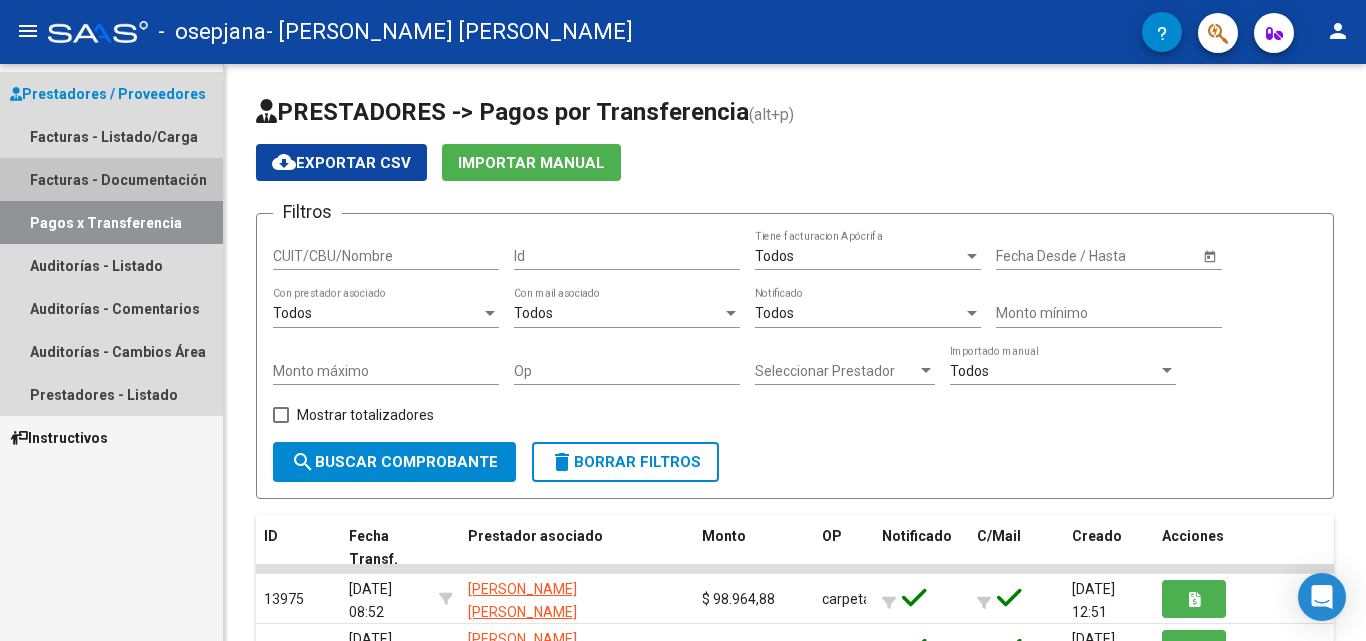 drag, startPoint x: 59, startPoint y: 180, endPoint x: 212, endPoint y: 216, distance: 157.17824 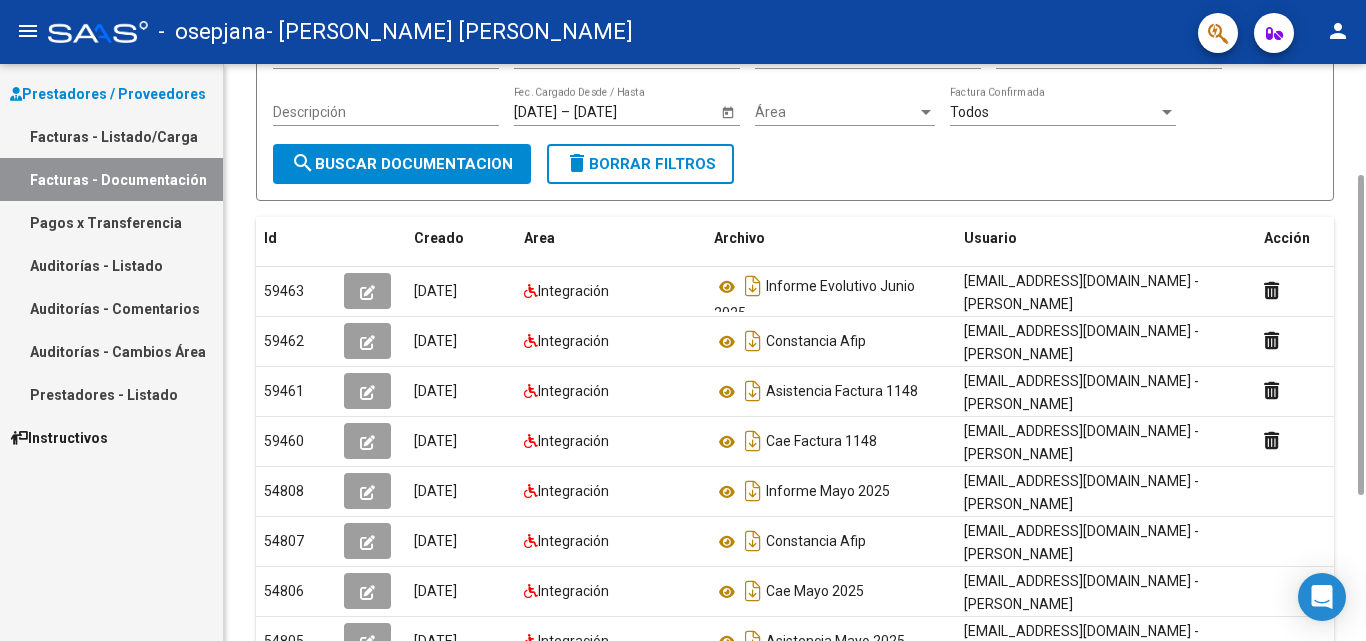 scroll, scrollTop: 0, scrollLeft: 0, axis: both 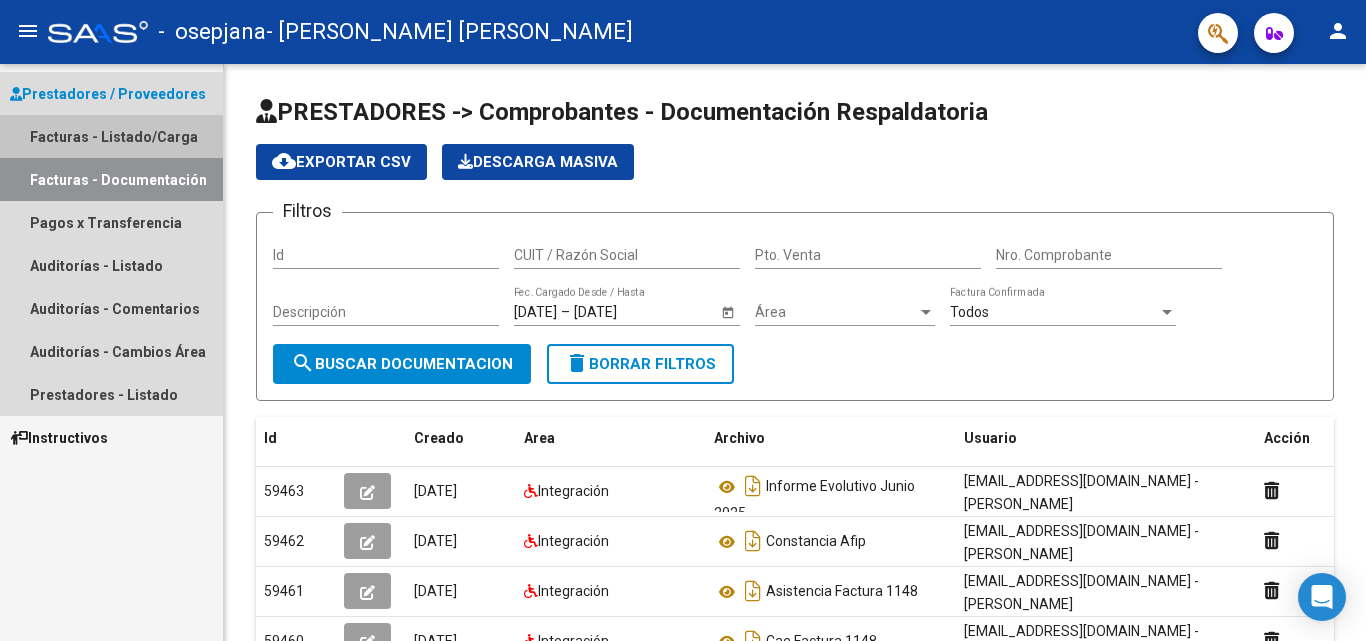 click on "Facturas - Listado/Carga" at bounding box center (111, 136) 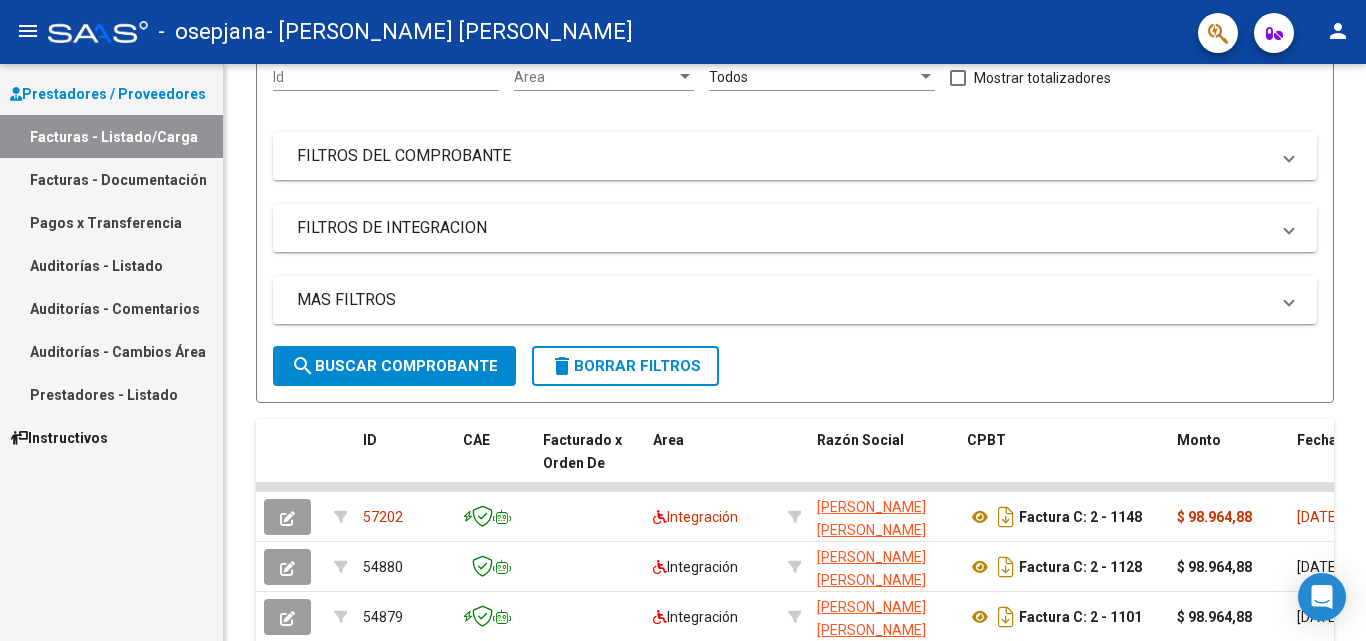 scroll, scrollTop: 688, scrollLeft: 0, axis: vertical 